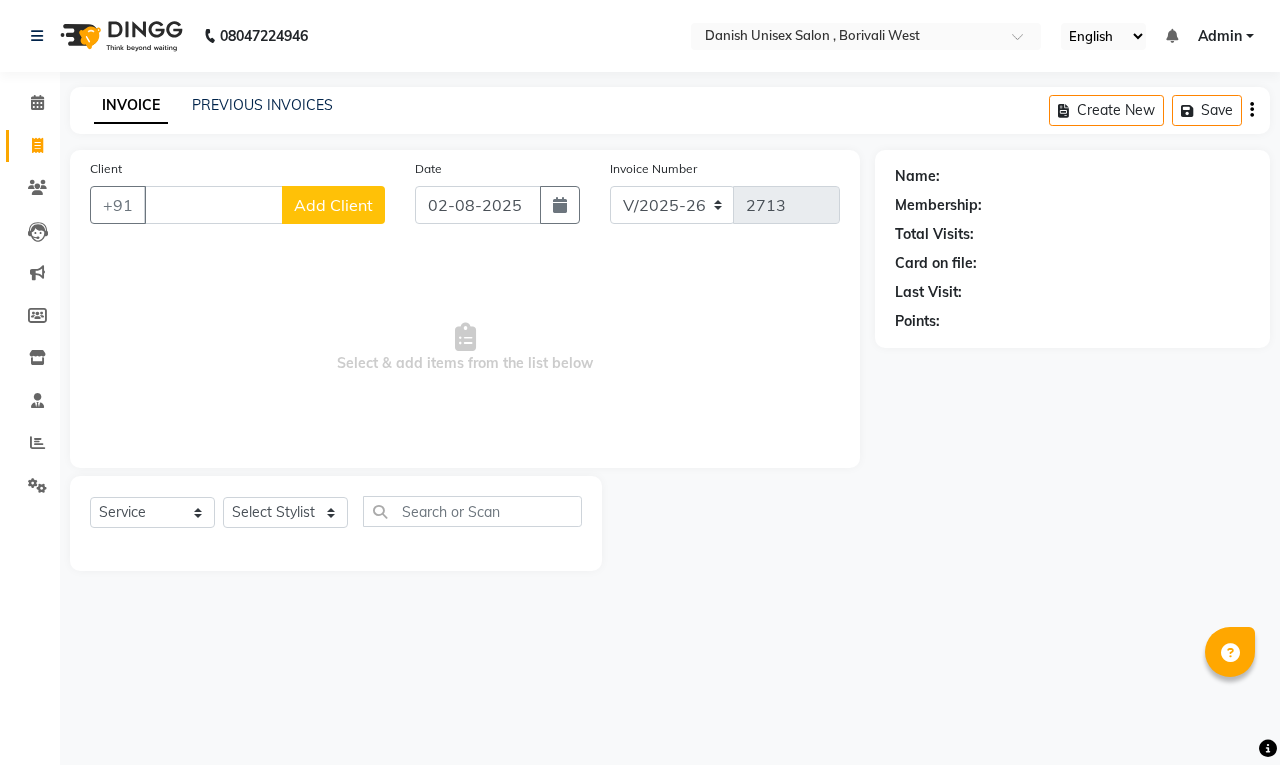 select on "6929" 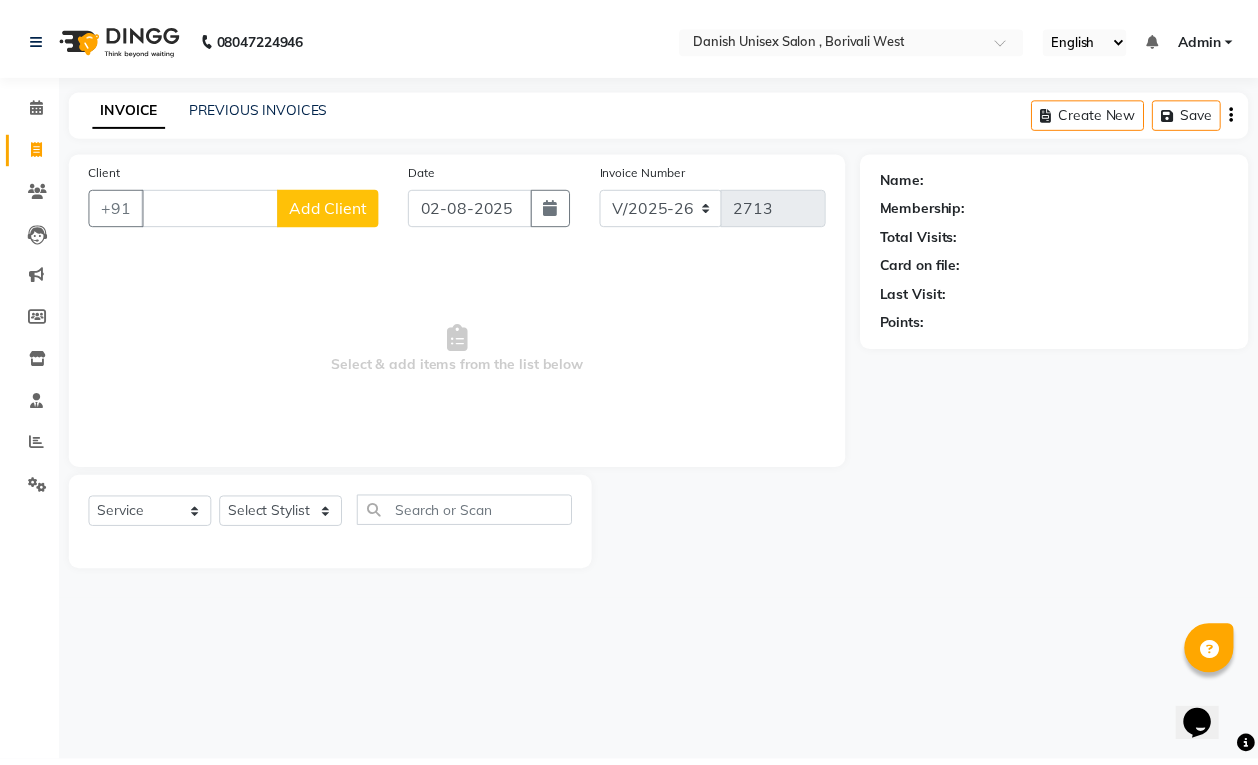 scroll, scrollTop: 0, scrollLeft: 0, axis: both 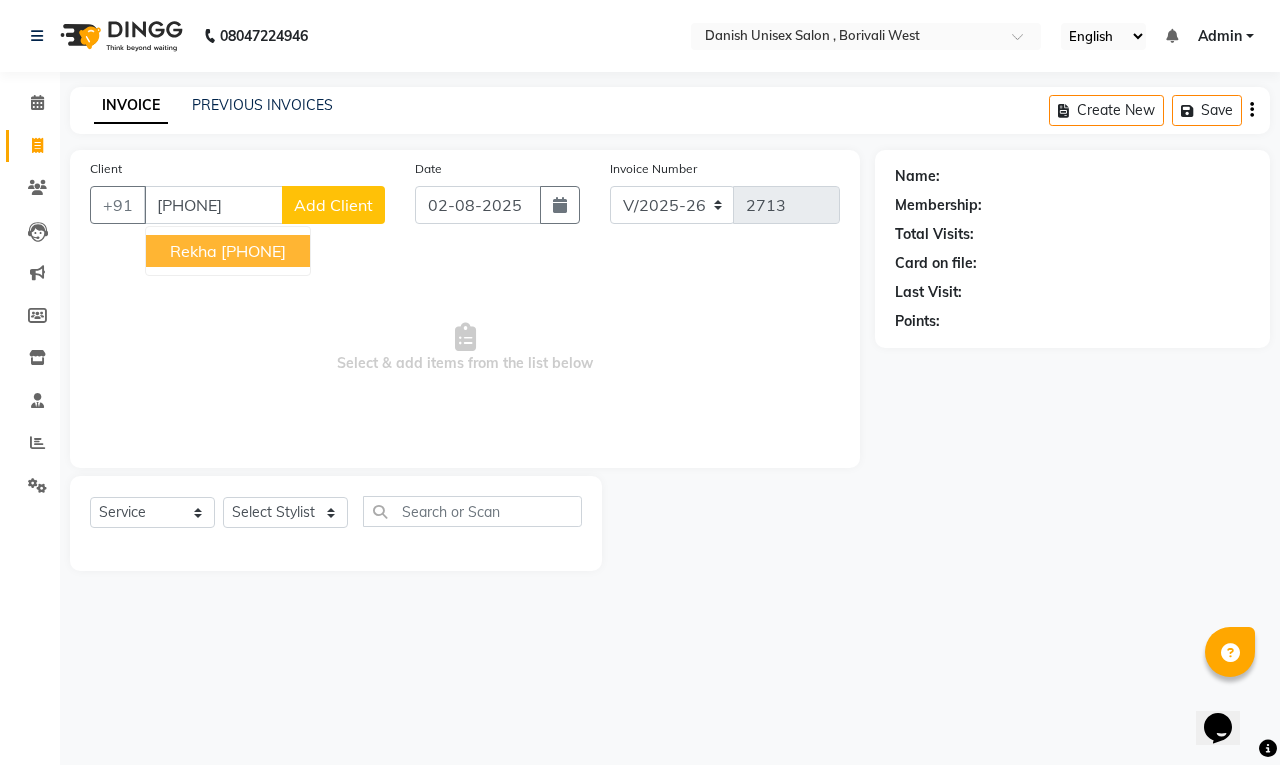 click on "[PHONE]" at bounding box center [253, 251] 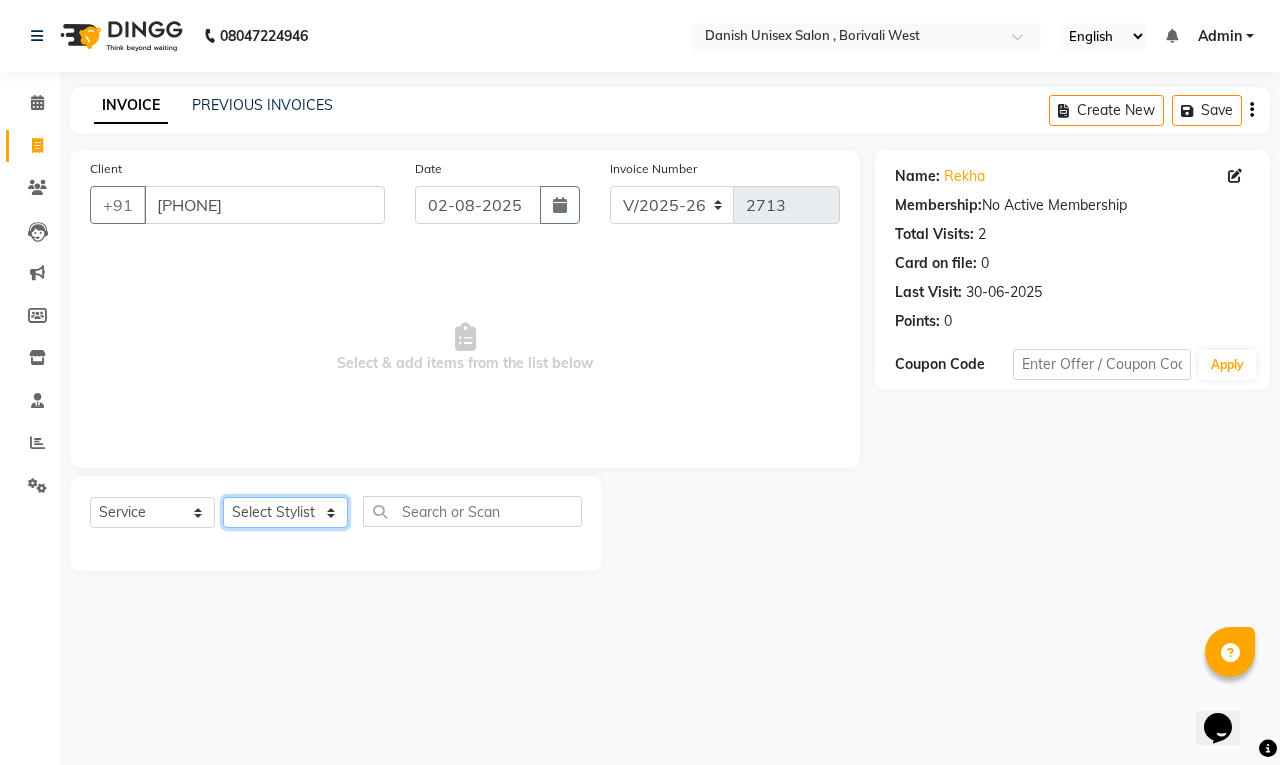 click on "Select Stylist [FIRST] [LAST] [FIRST] [LAST] [FIRST] [LAST] [FIRST] [LAST] [FIRST] [LAST] [FIRST] [LAST] [FIRST] [LAST] [FIRST] [LAST] [FIRST] [LAST] [FIRST] [LAST] [FIRST] [LAST] [FIRST] [LAST] [FIRST] [LAST] [FIRST] [LAST] [FIRST] [LAST] [FIRST] [LAST] [FIRST] [LAST]" 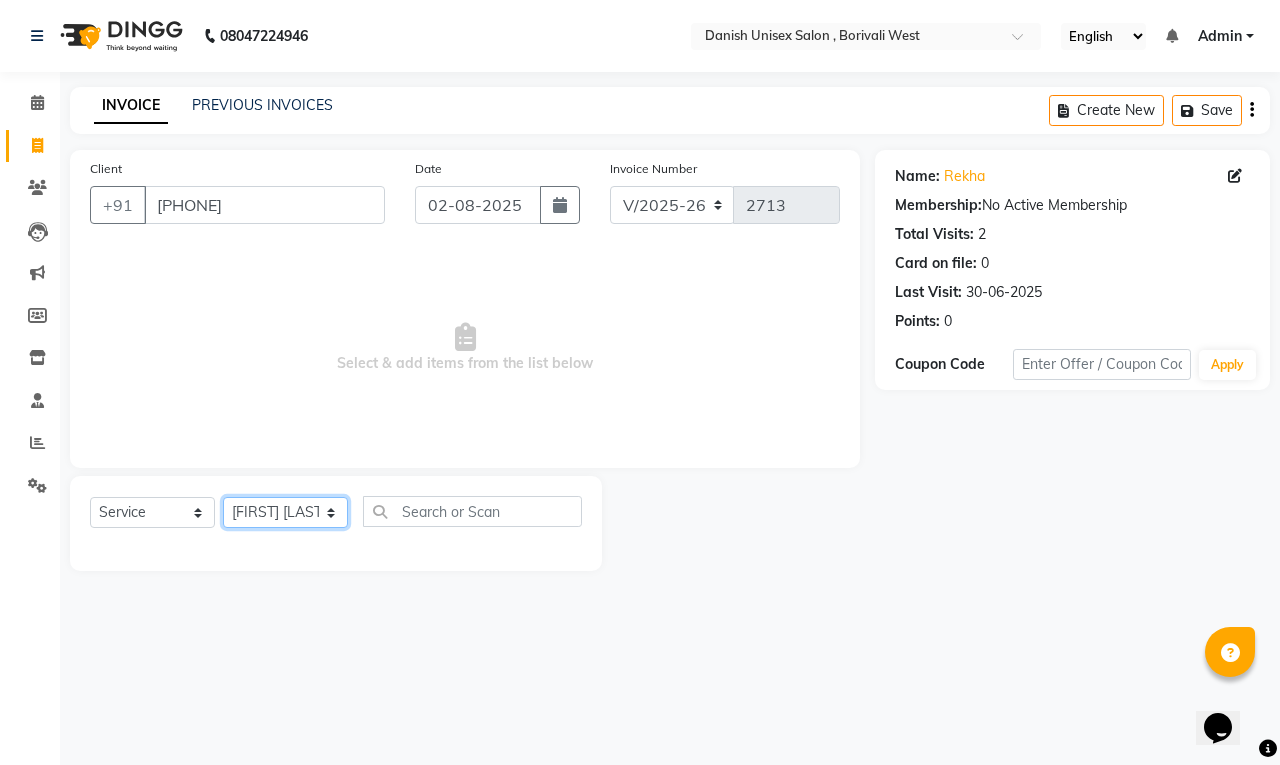 click on "Select Stylist [FIRST] [LAST] [FIRST] [LAST] [FIRST] [LAST] [FIRST] [LAST] [FIRST] [LAST] [FIRST] [LAST] [FIRST] [LAST] [FIRST] [LAST] [FIRST] [LAST] [FIRST] [LAST] [FIRST] [LAST] [FIRST] [LAST] [FIRST] [LAST] [FIRST] [LAST] [FIRST] [LAST] [FIRST] [LAST] [FIRST] [LAST]" 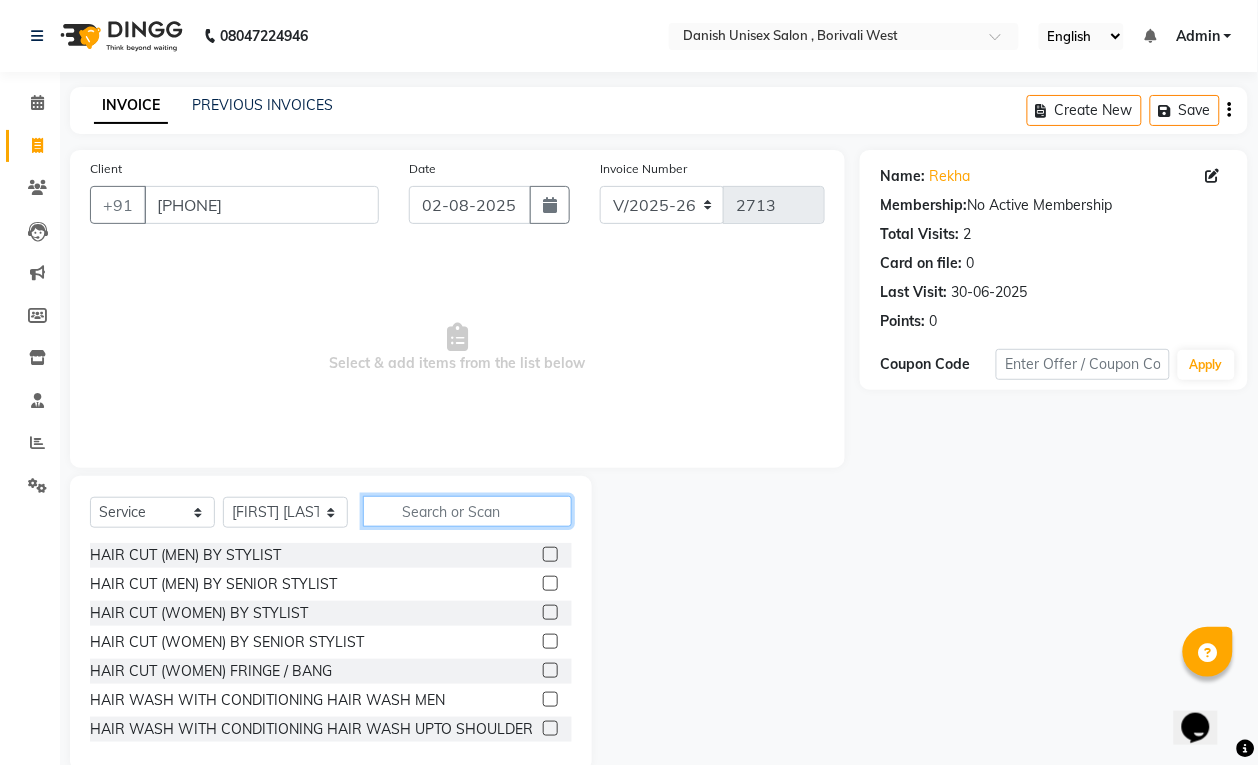 drag, startPoint x: 486, startPoint y: 520, endPoint x: 437, endPoint y: 482, distance: 62.008064 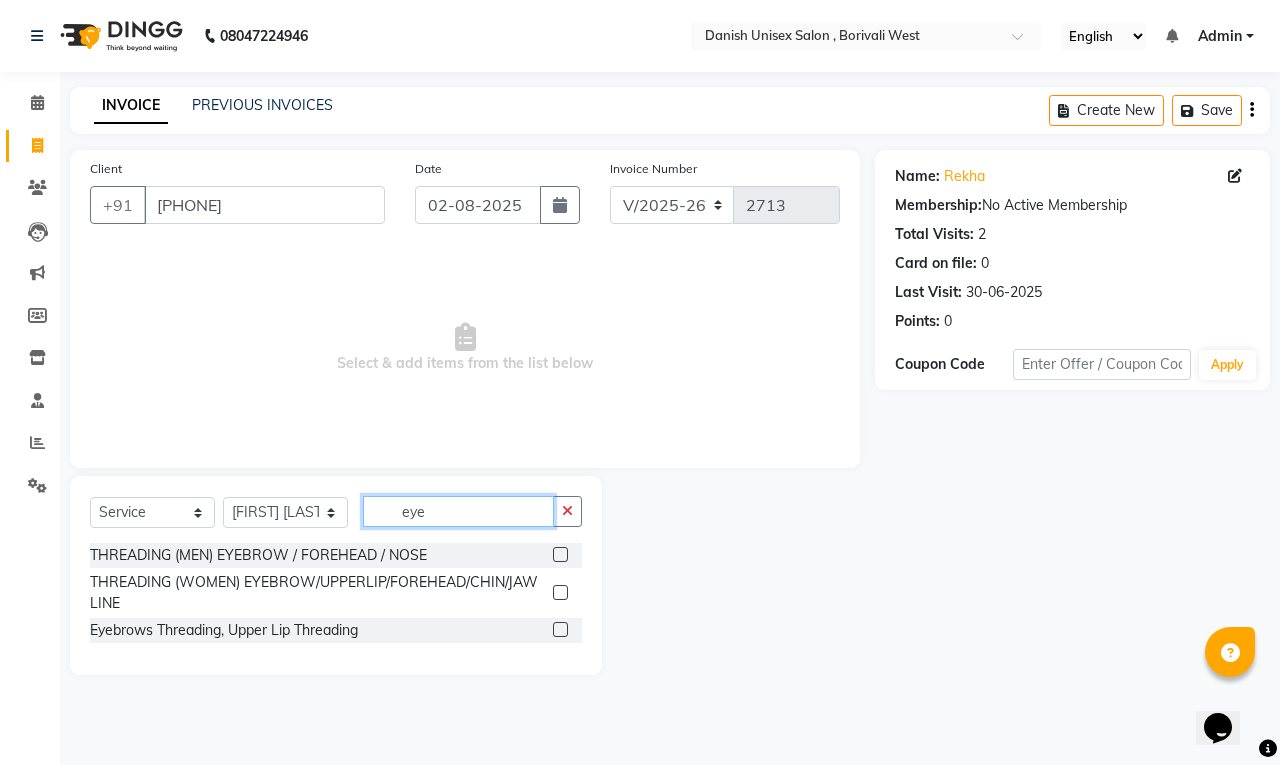 type on "eye" 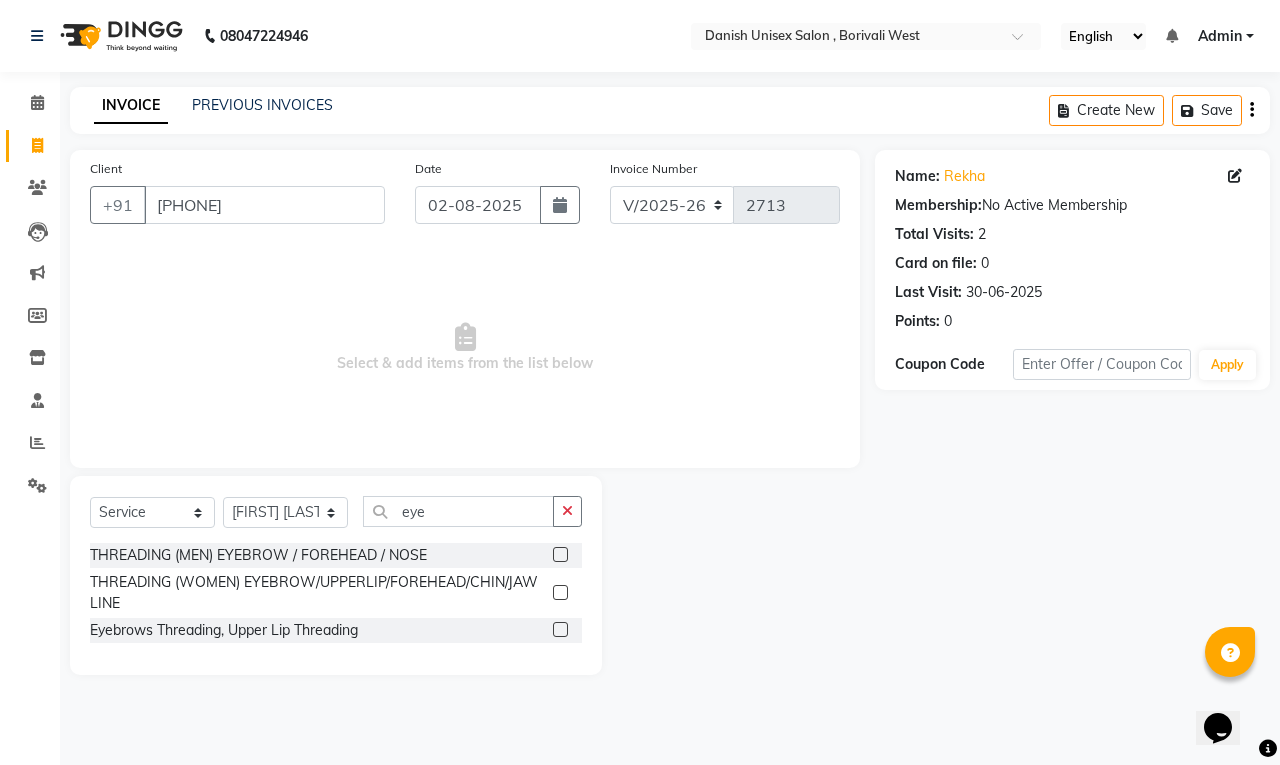 click 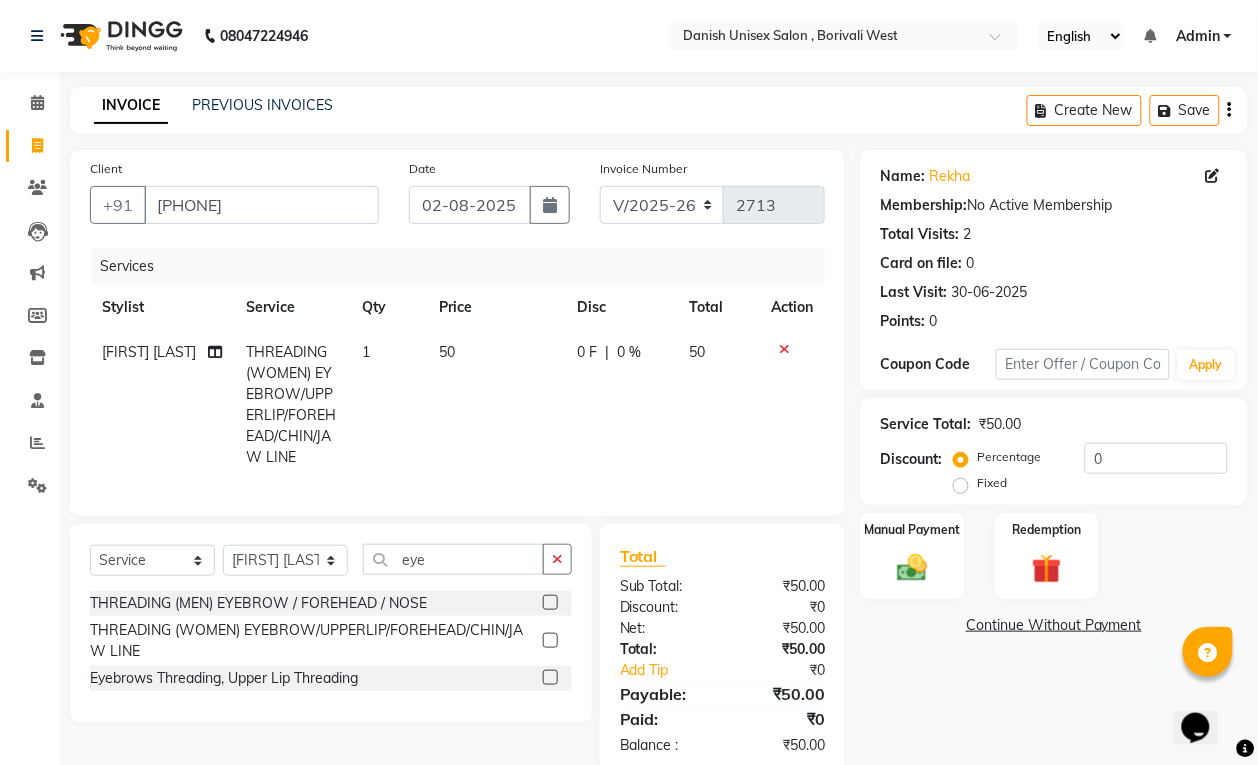 click 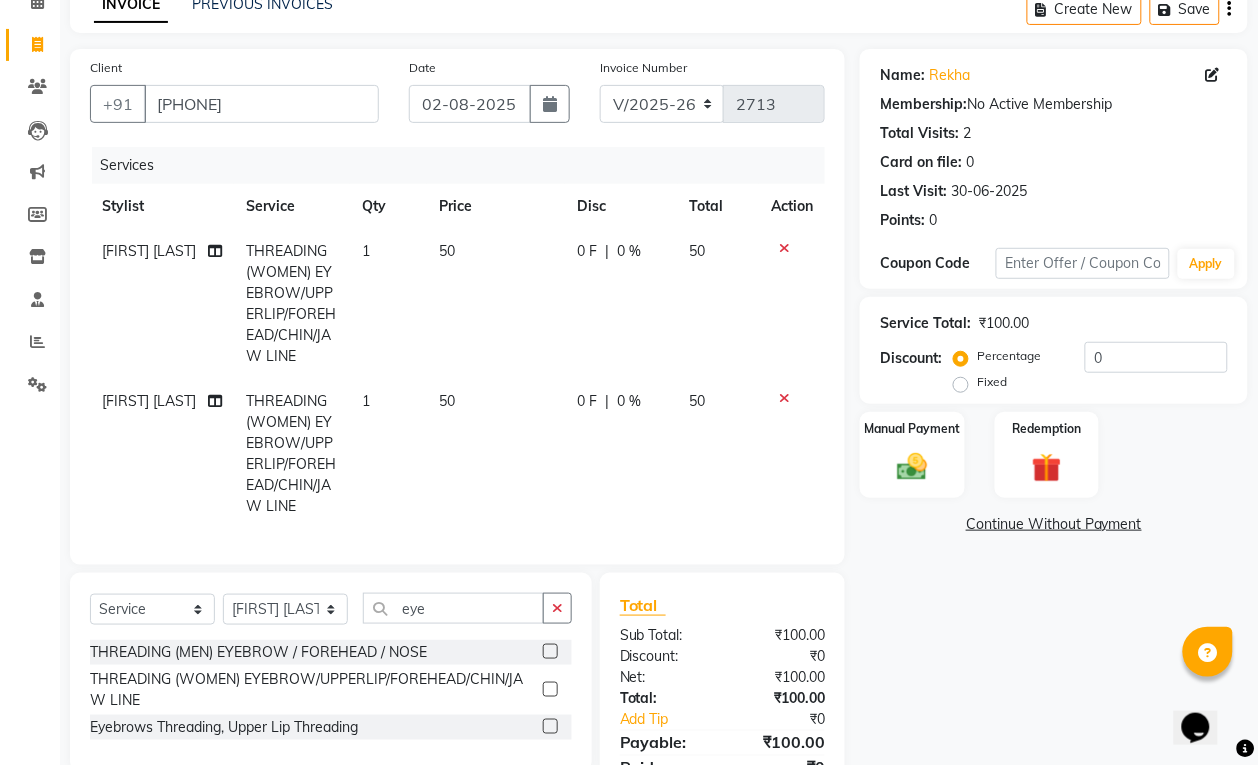 scroll, scrollTop: 212, scrollLeft: 0, axis: vertical 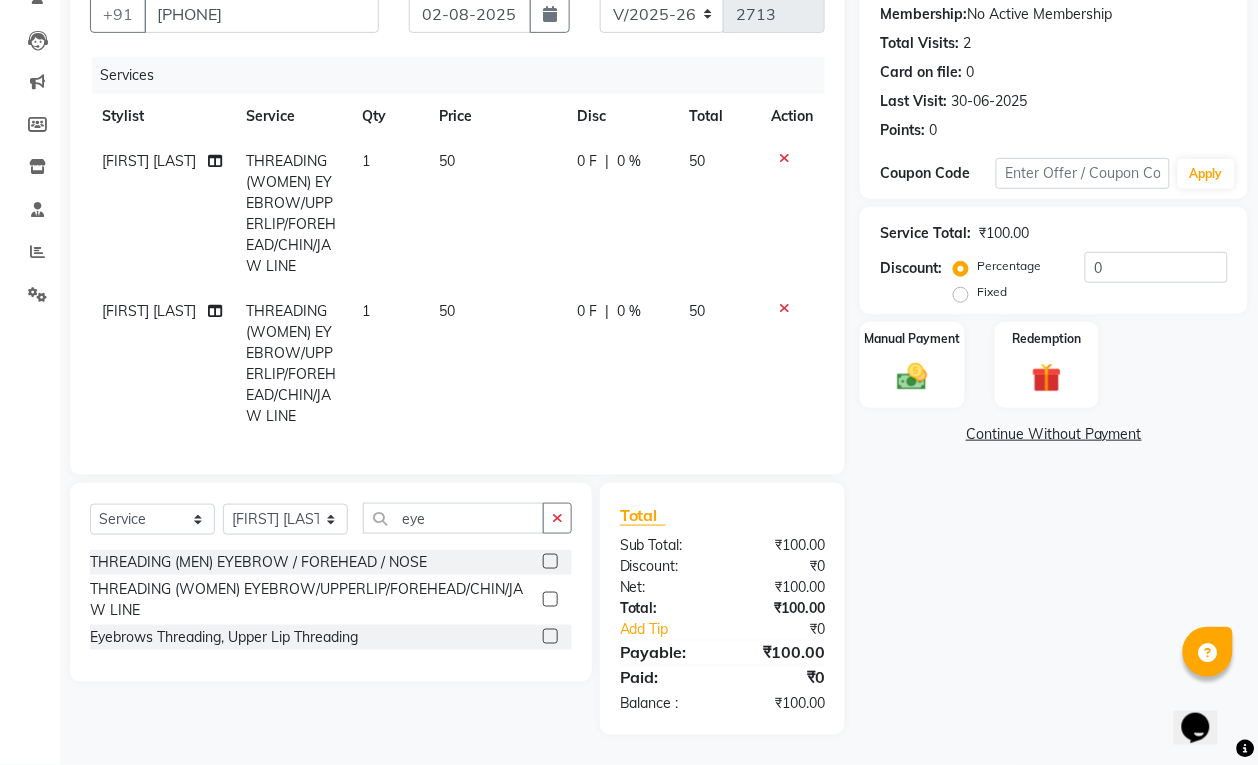 click 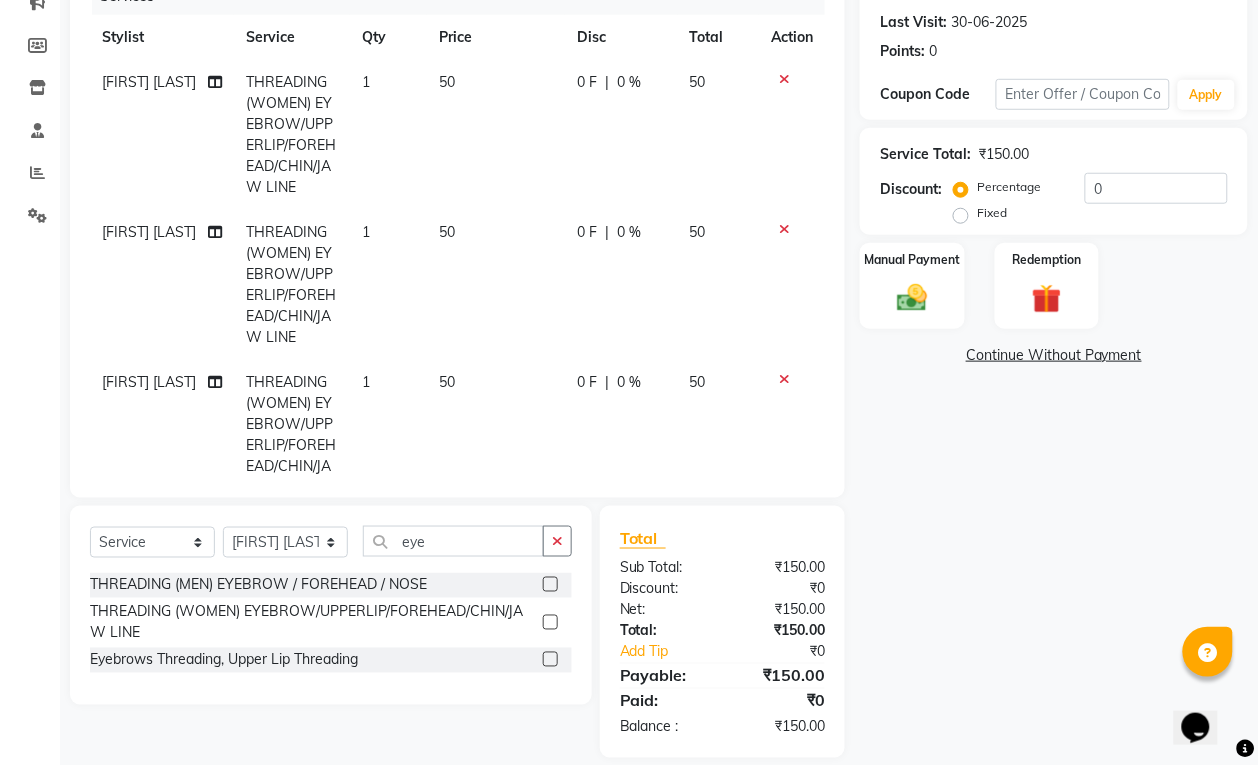 scroll, scrollTop: 292, scrollLeft: 0, axis: vertical 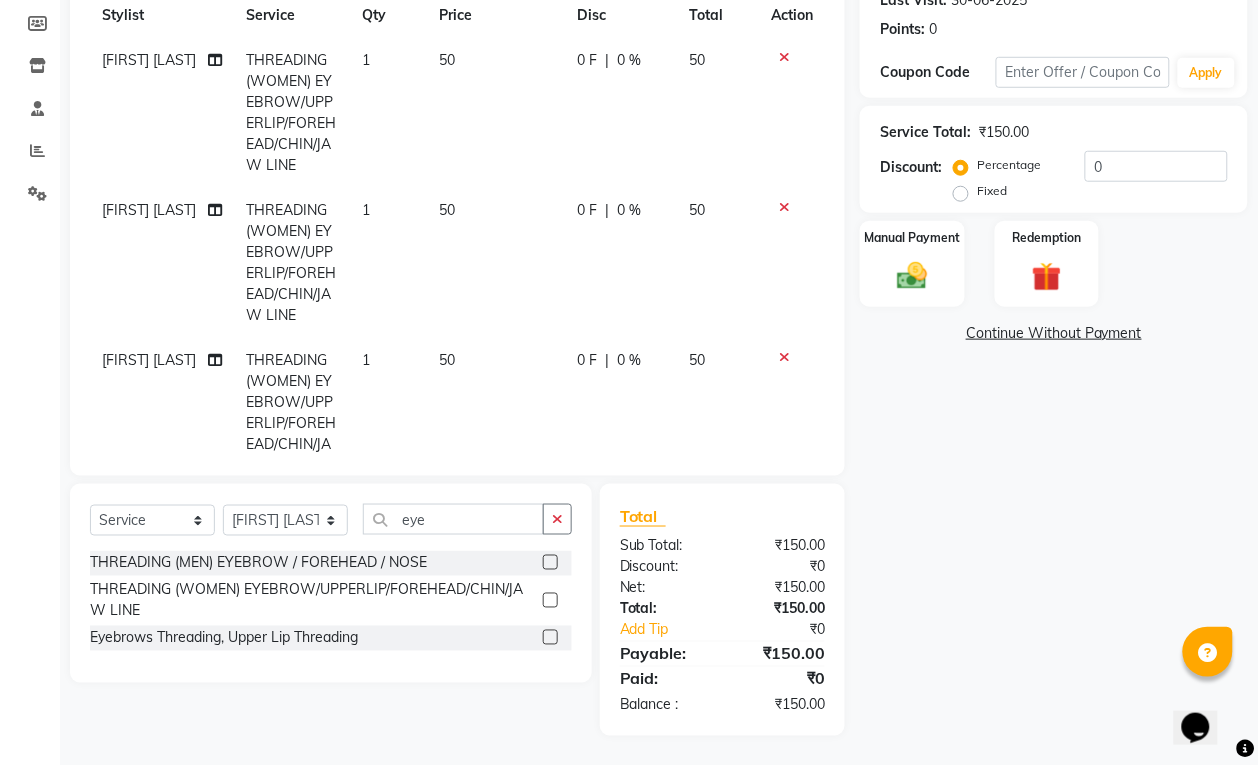 click 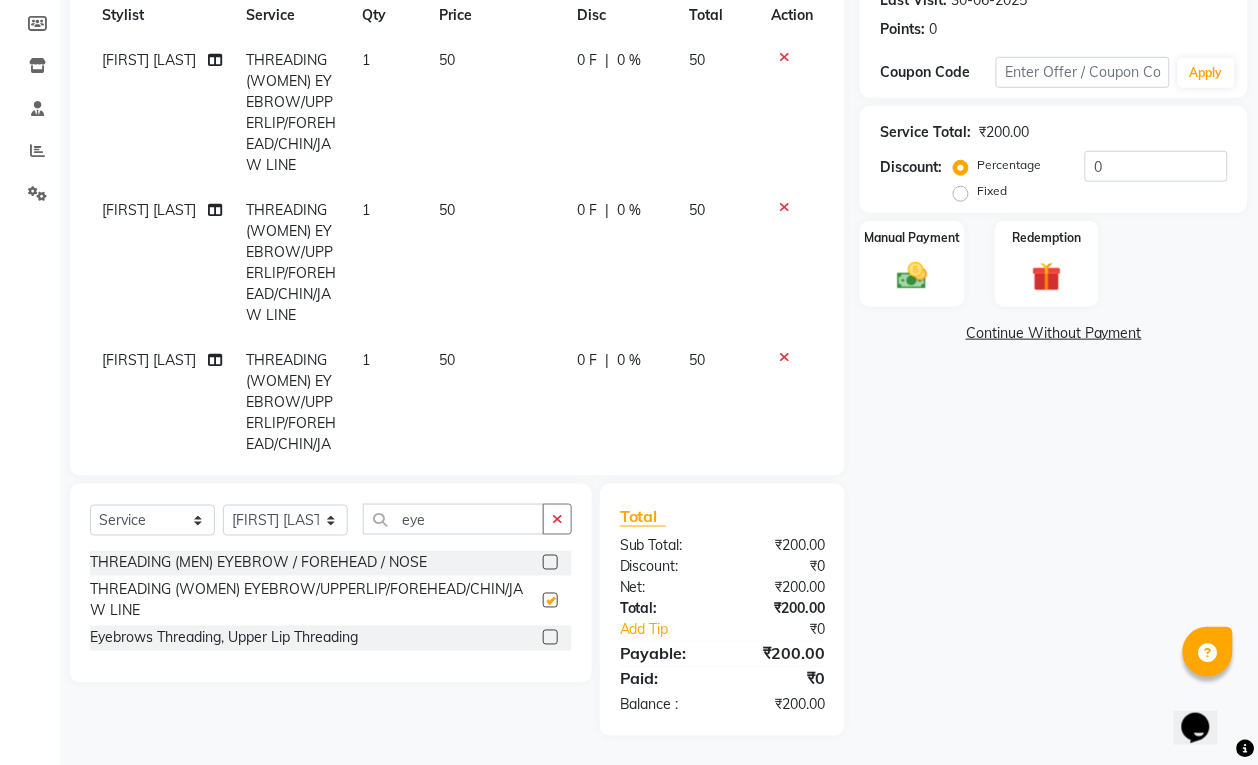 checkbox on "false" 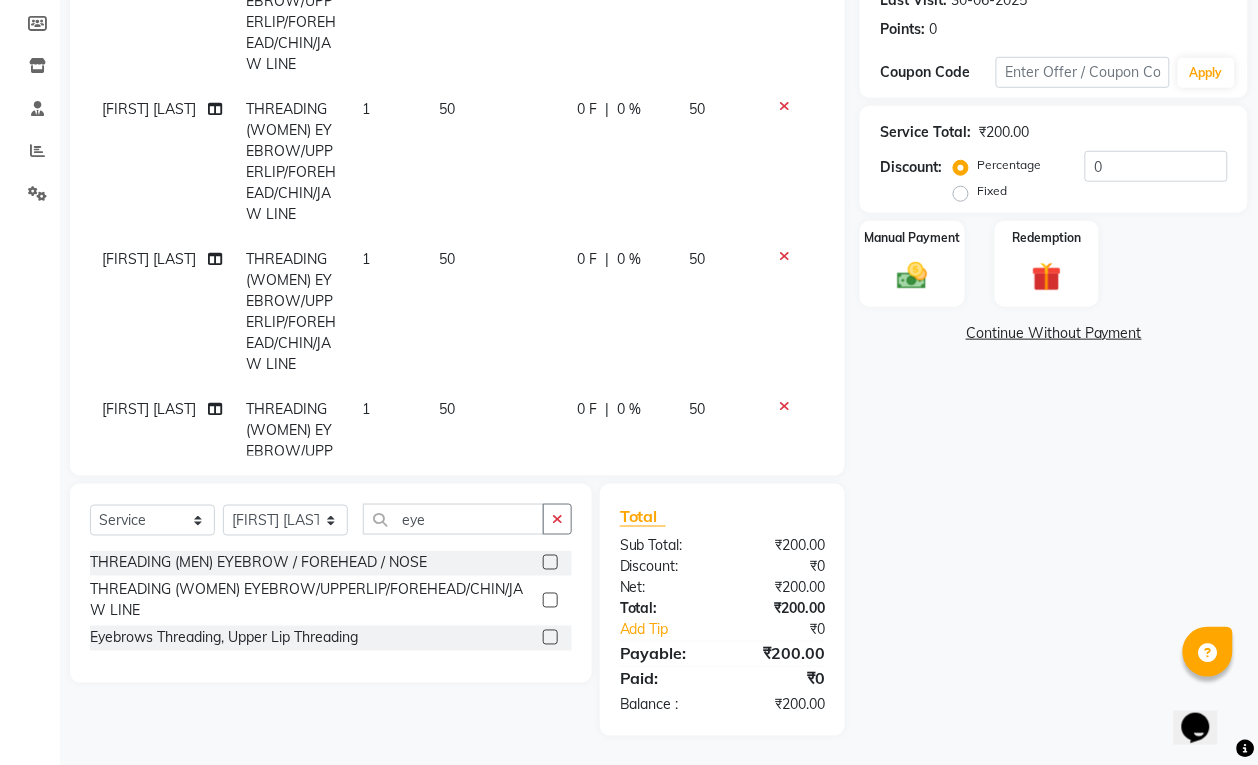 scroll, scrollTop: 0, scrollLeft: 0, axis: both 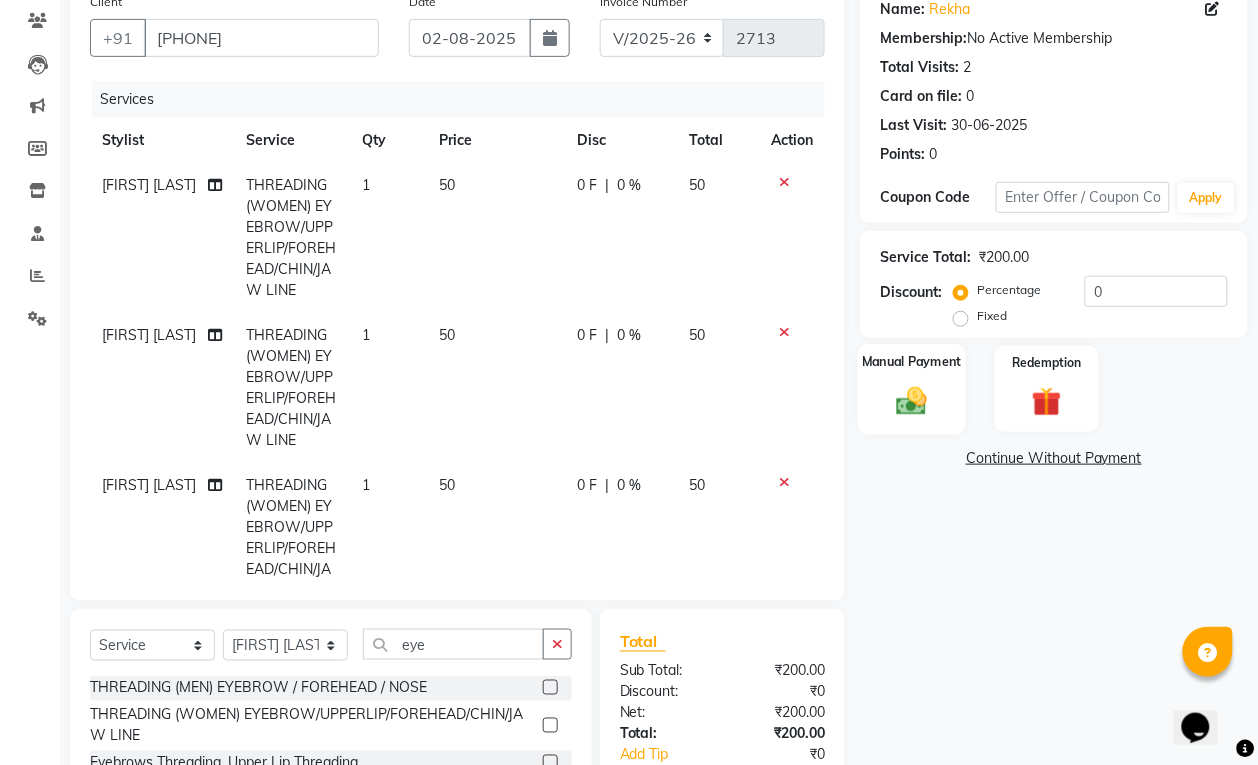 click 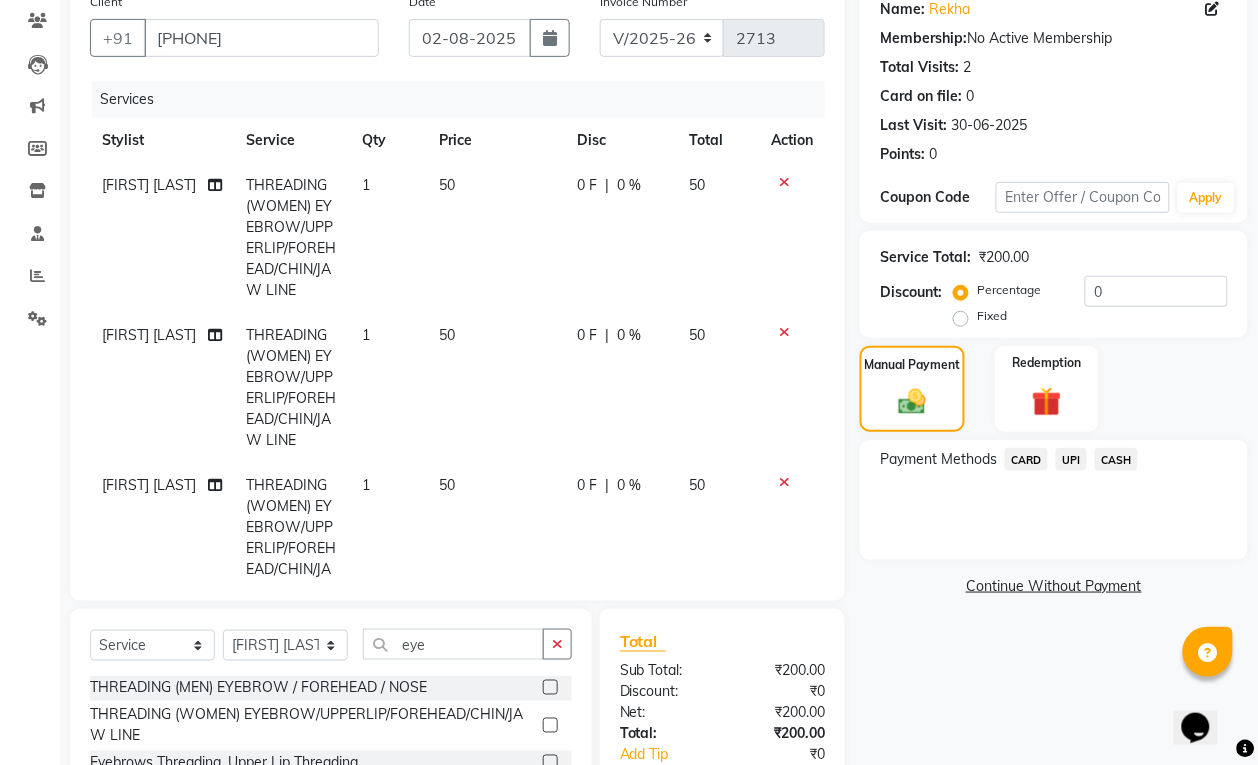 click on "CASH" 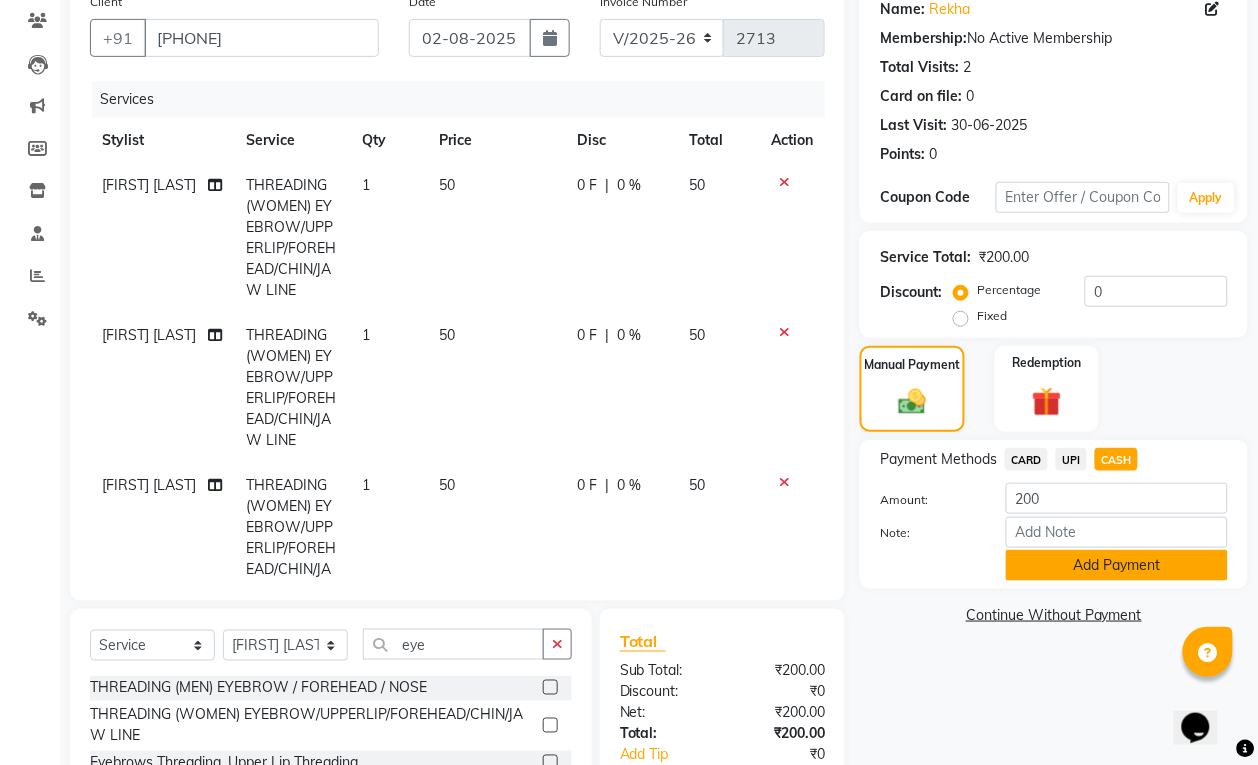 click on "Add Payment" 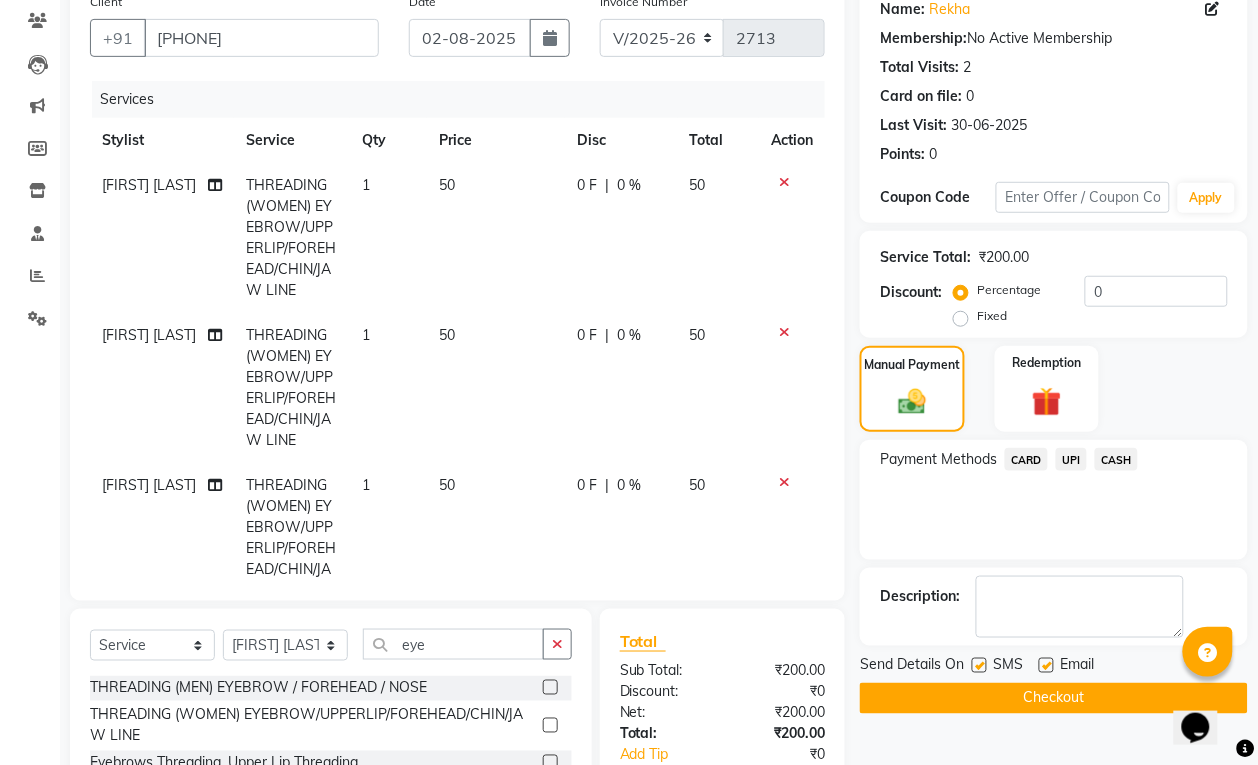 click on "Checkout" 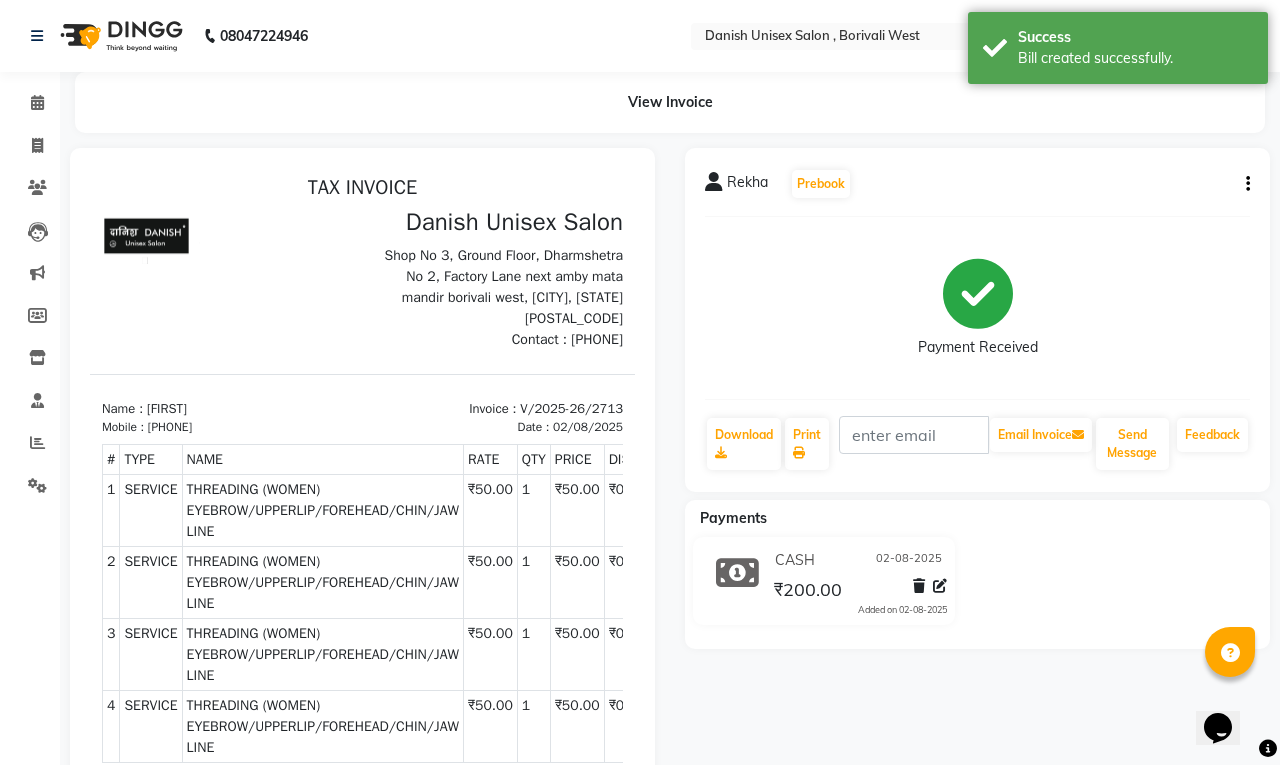 scroll, scrollTop: 0, scrollLeft: 0, axis: both 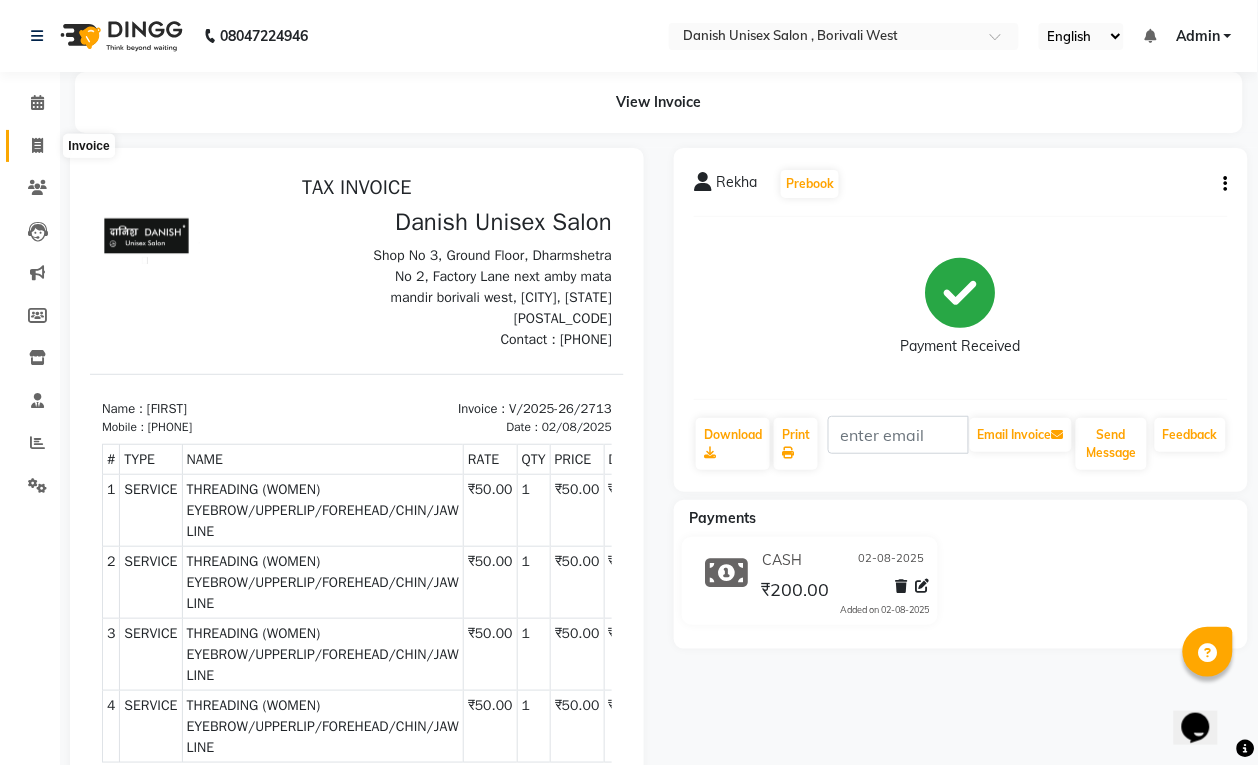 click 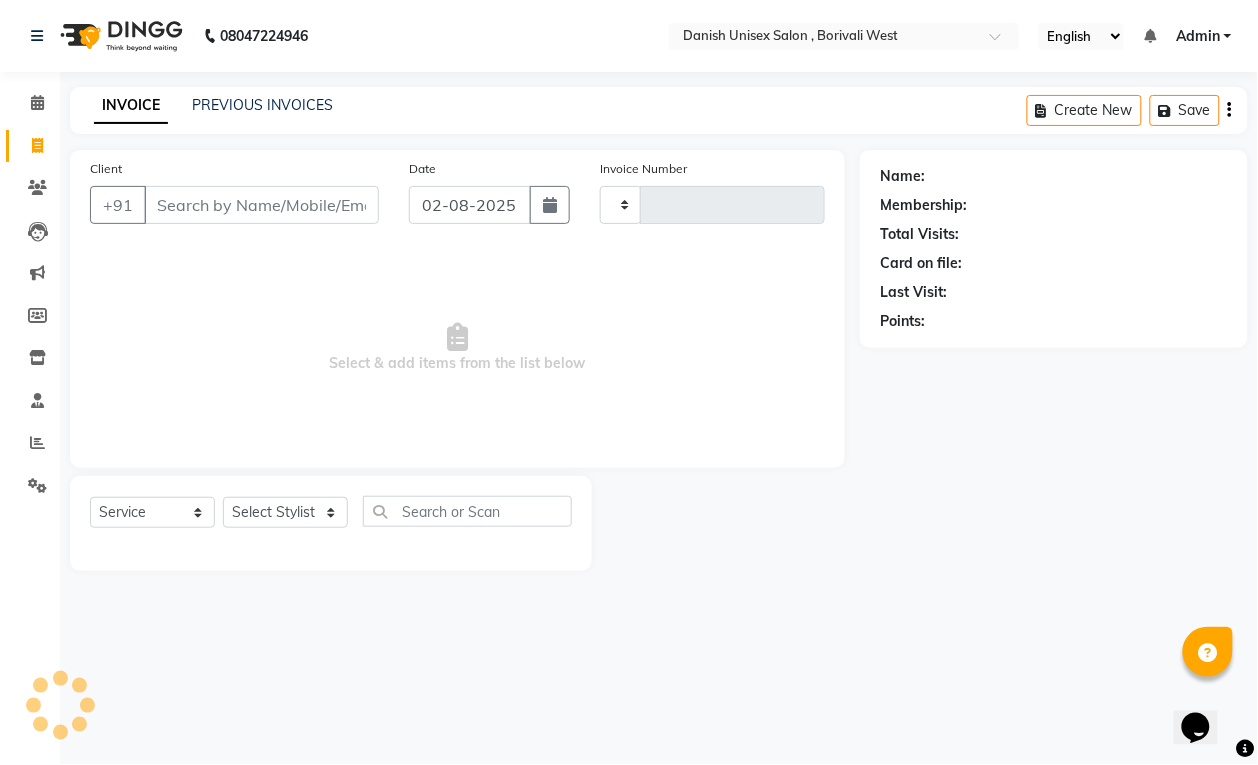 type on "2714" 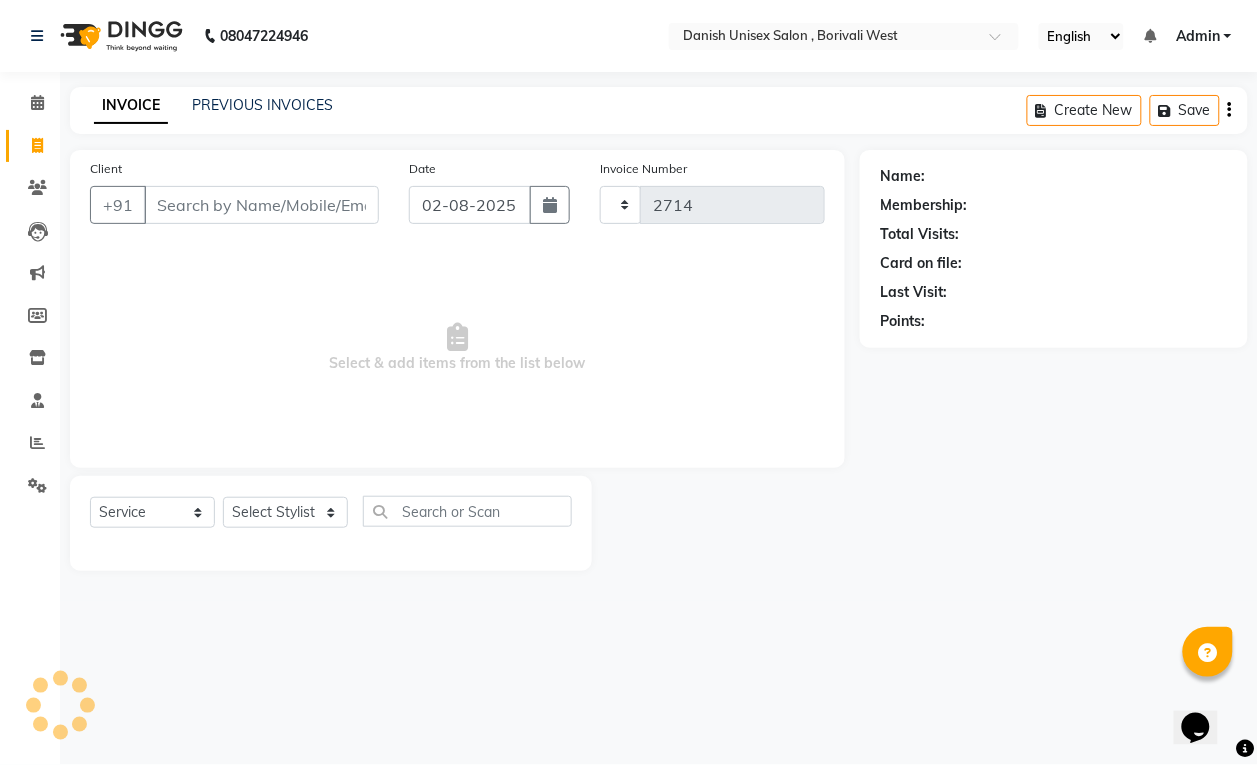 select on "6929" 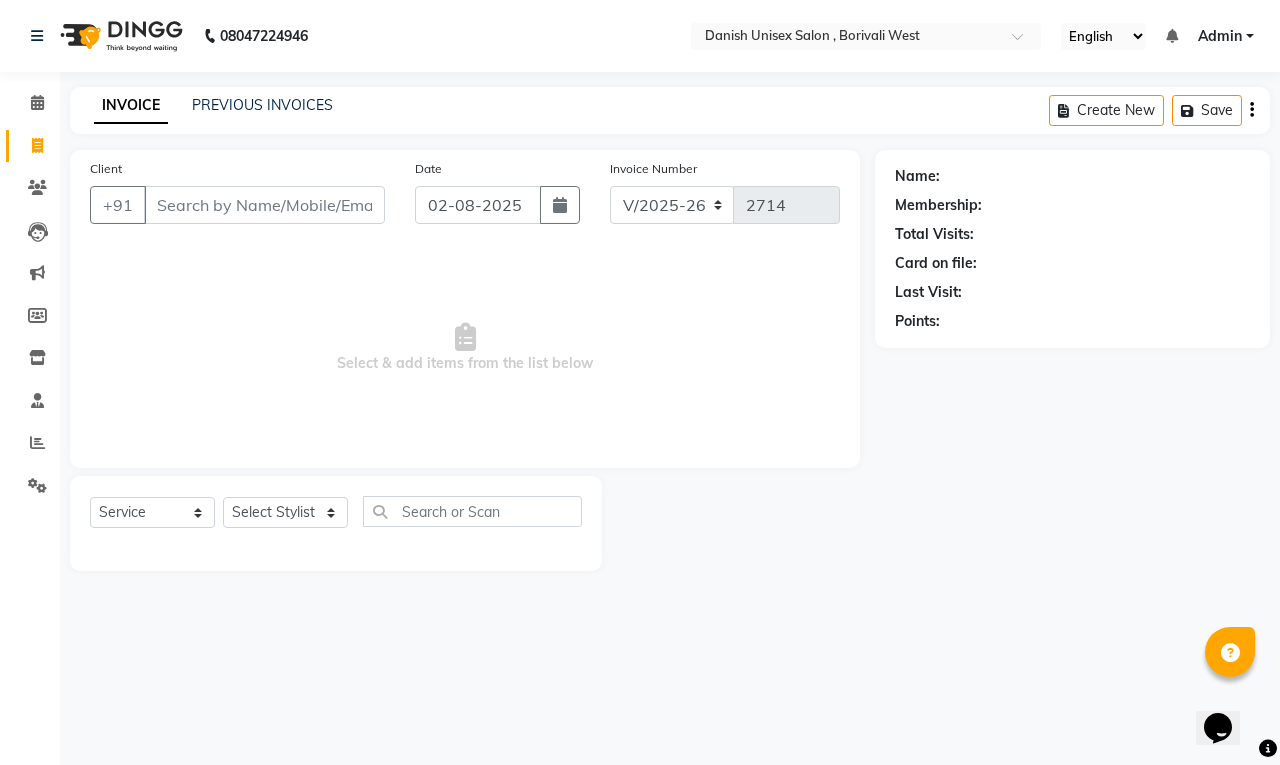 click on "Client" at bounding box center (264, 205) 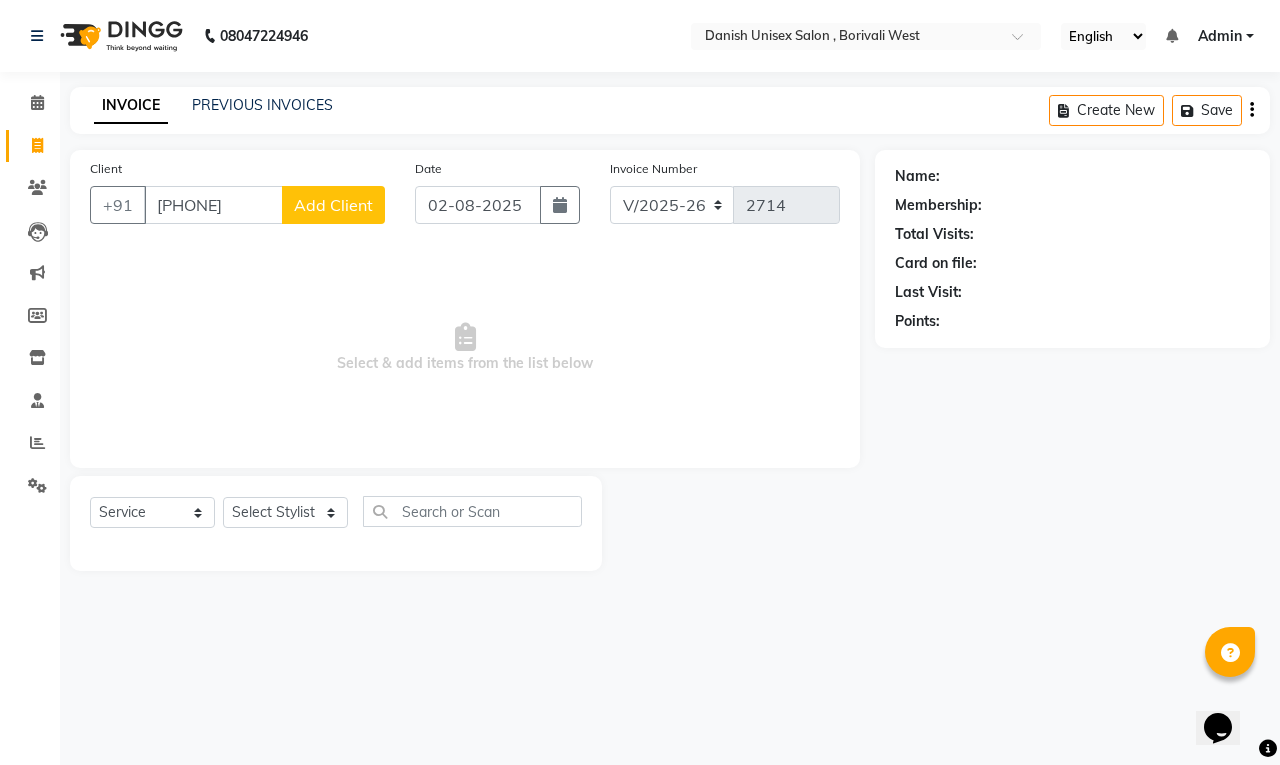 type on "[PHONE]" 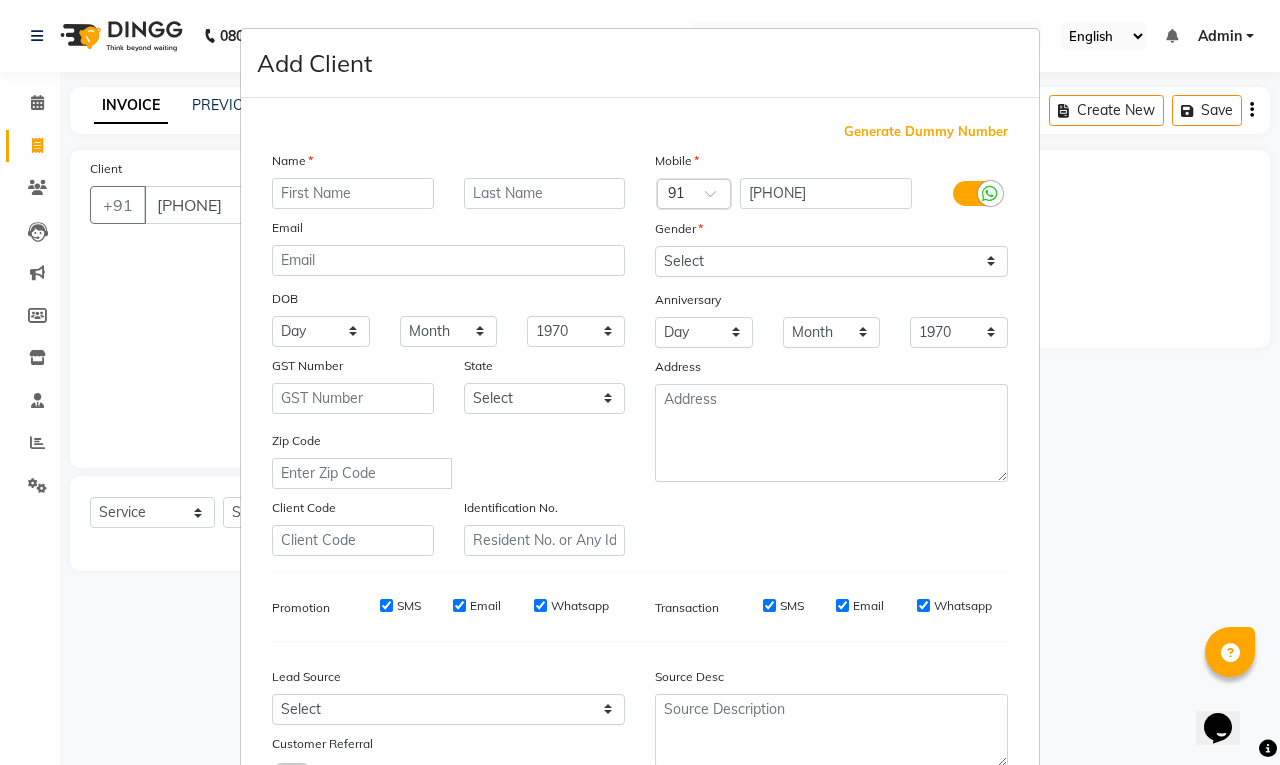 type on "N" 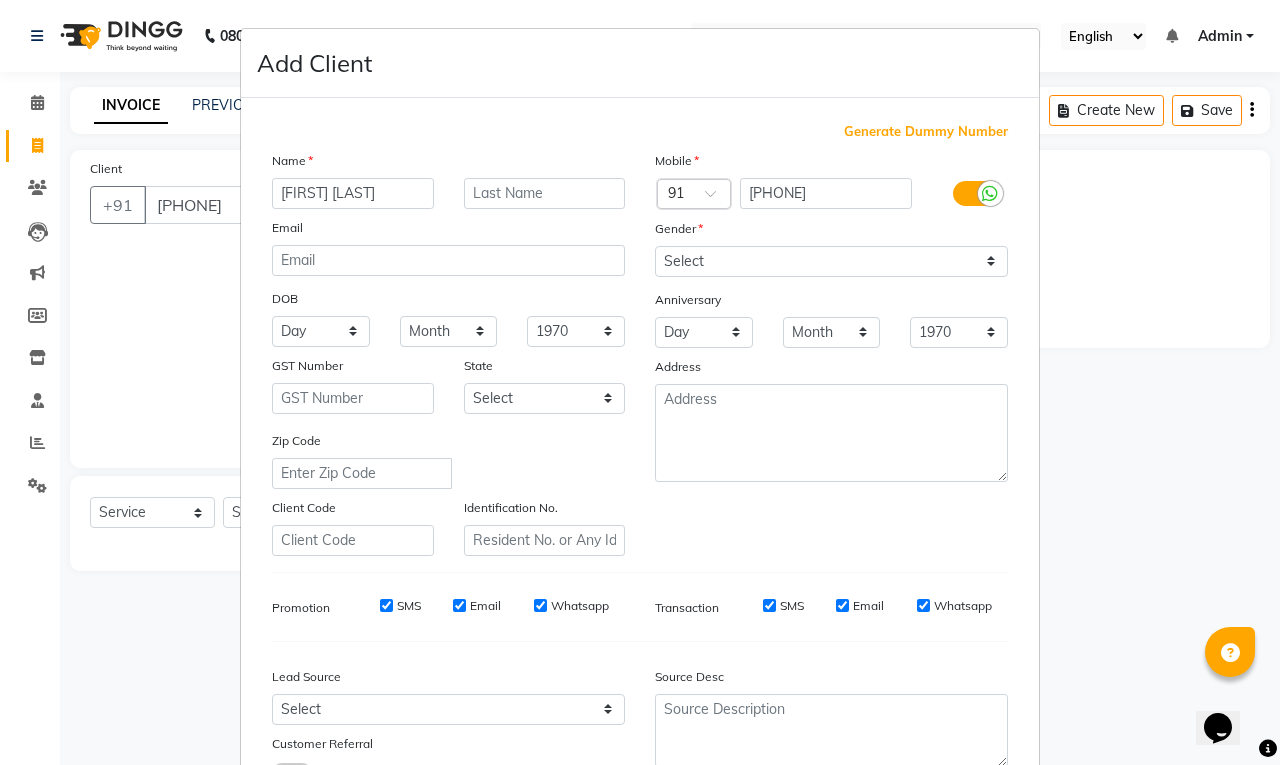 type on "[FIRST] [LAST]" 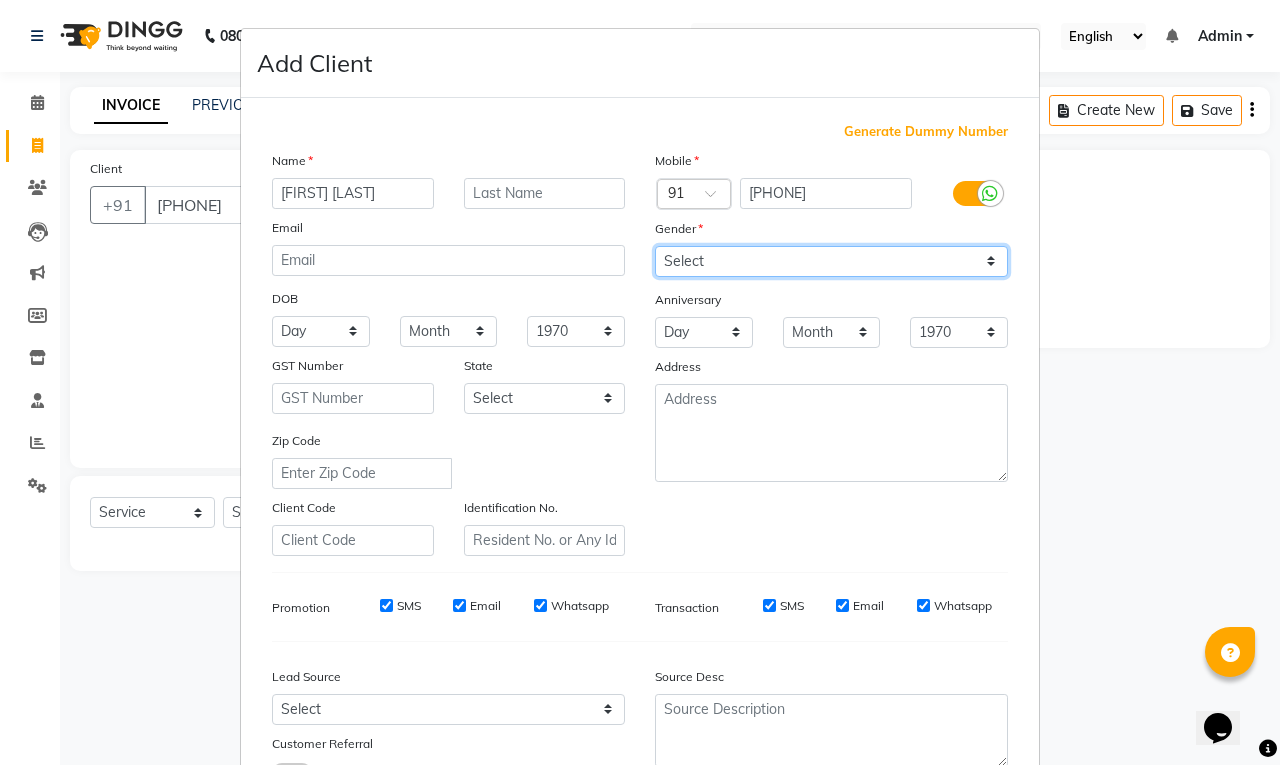 click on "Select Male Female Other Prefer Not To Say" at bounding box center (831, 261) 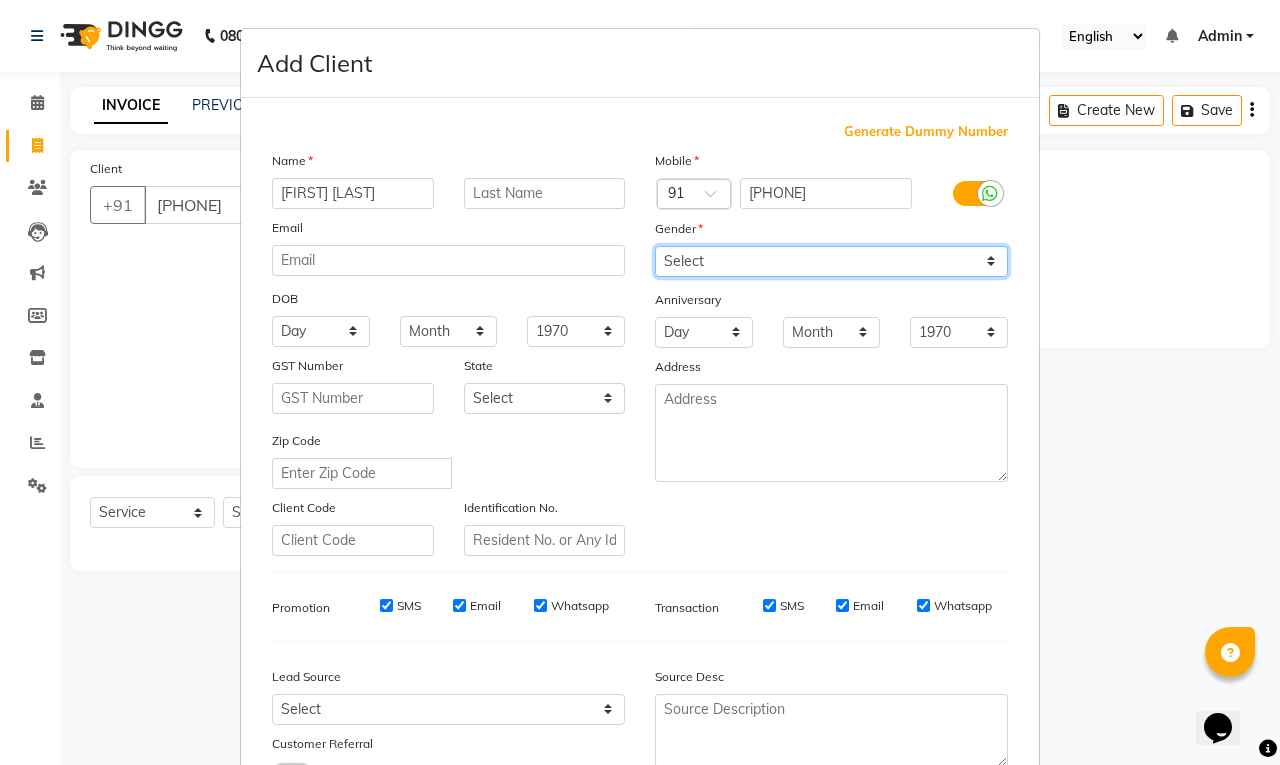 select on "male" 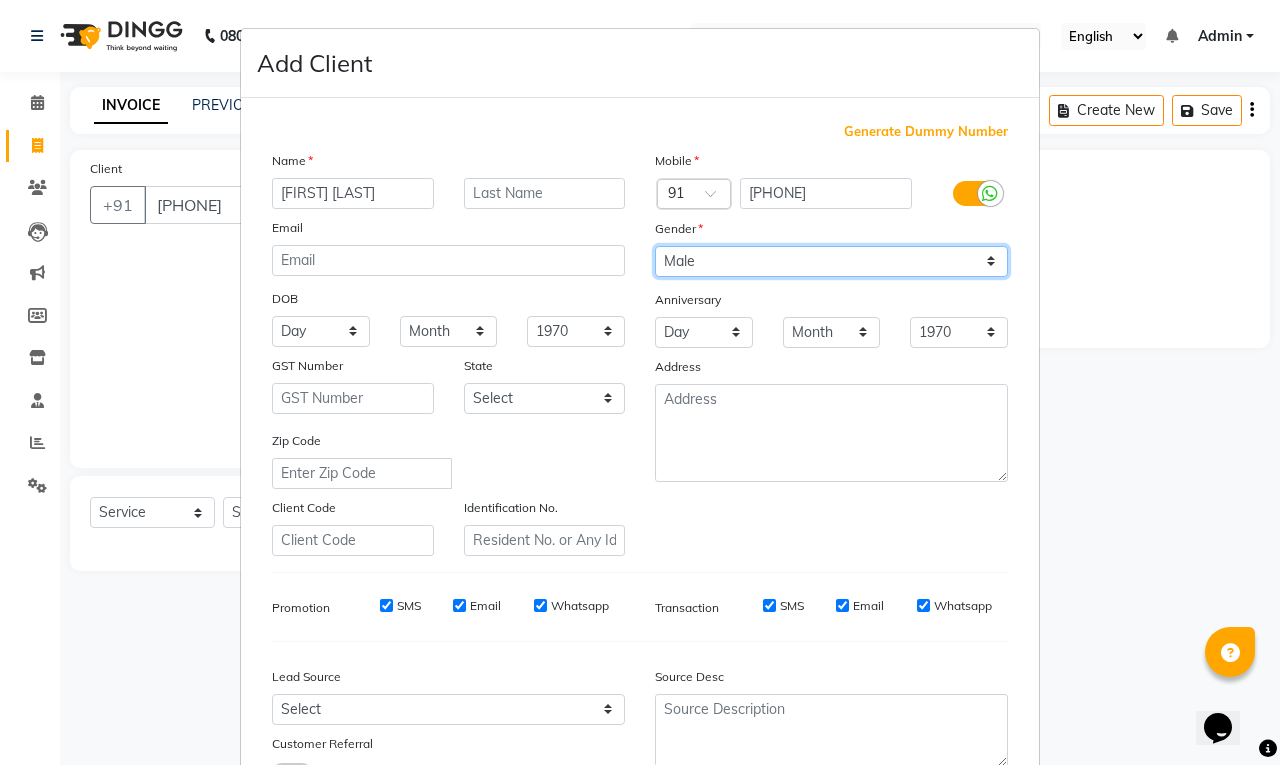 click on "Select Male Female Other Prefer Not To Say" at bounding box center (831, 261) 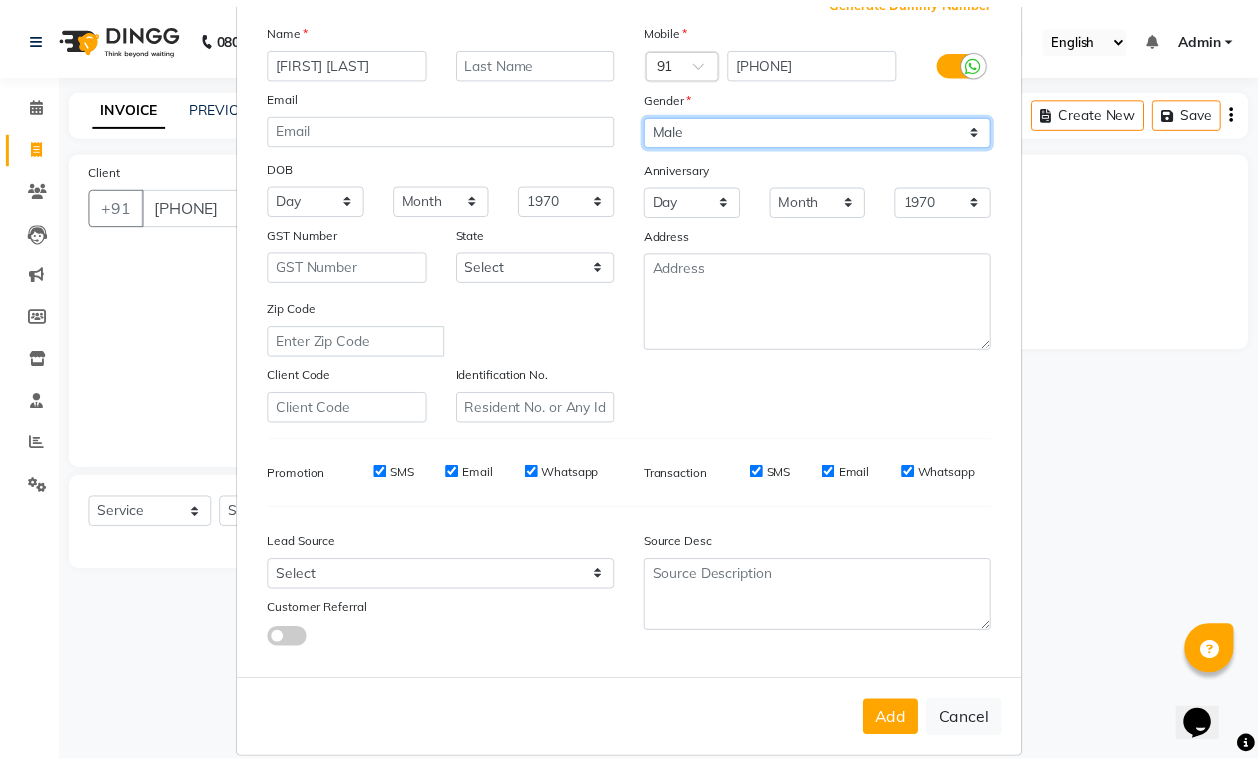 scroll, scrollTop: 151, scrollLeft: 0, axis: vertical 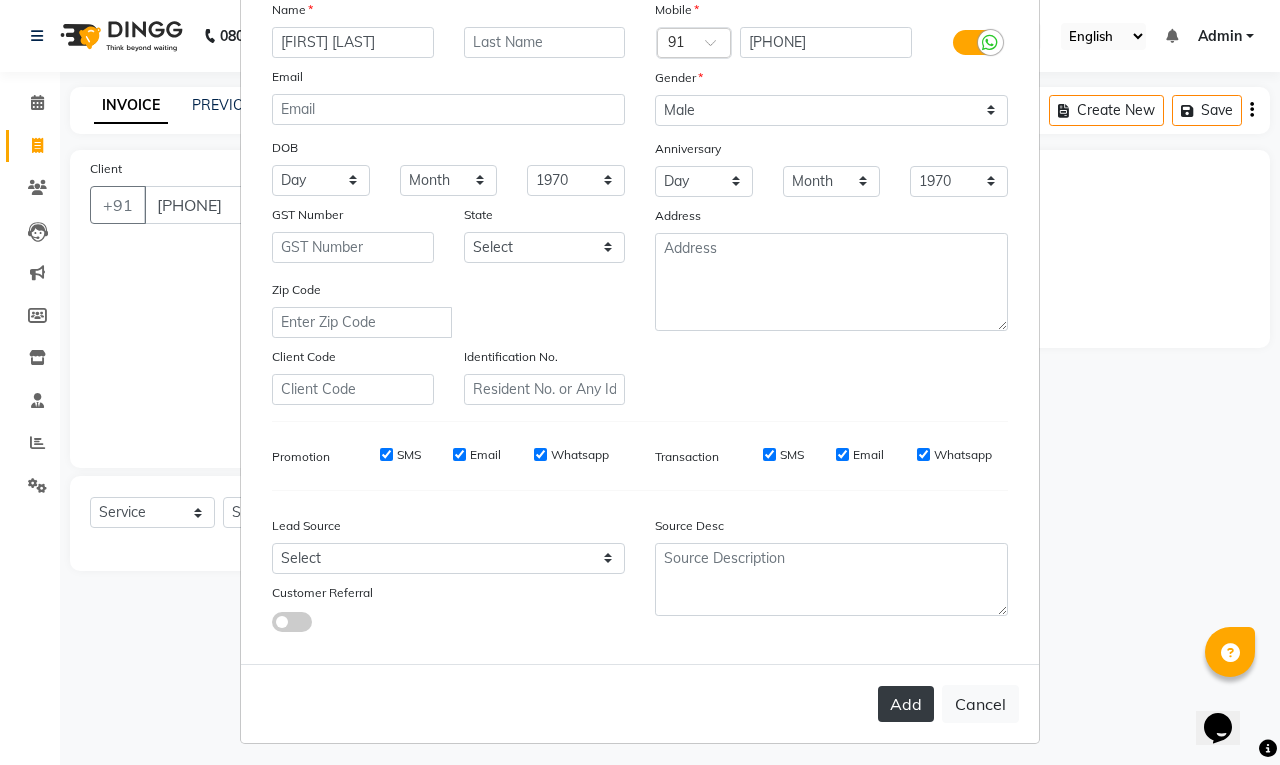 click on "Add" at bounding box center (906, 704) 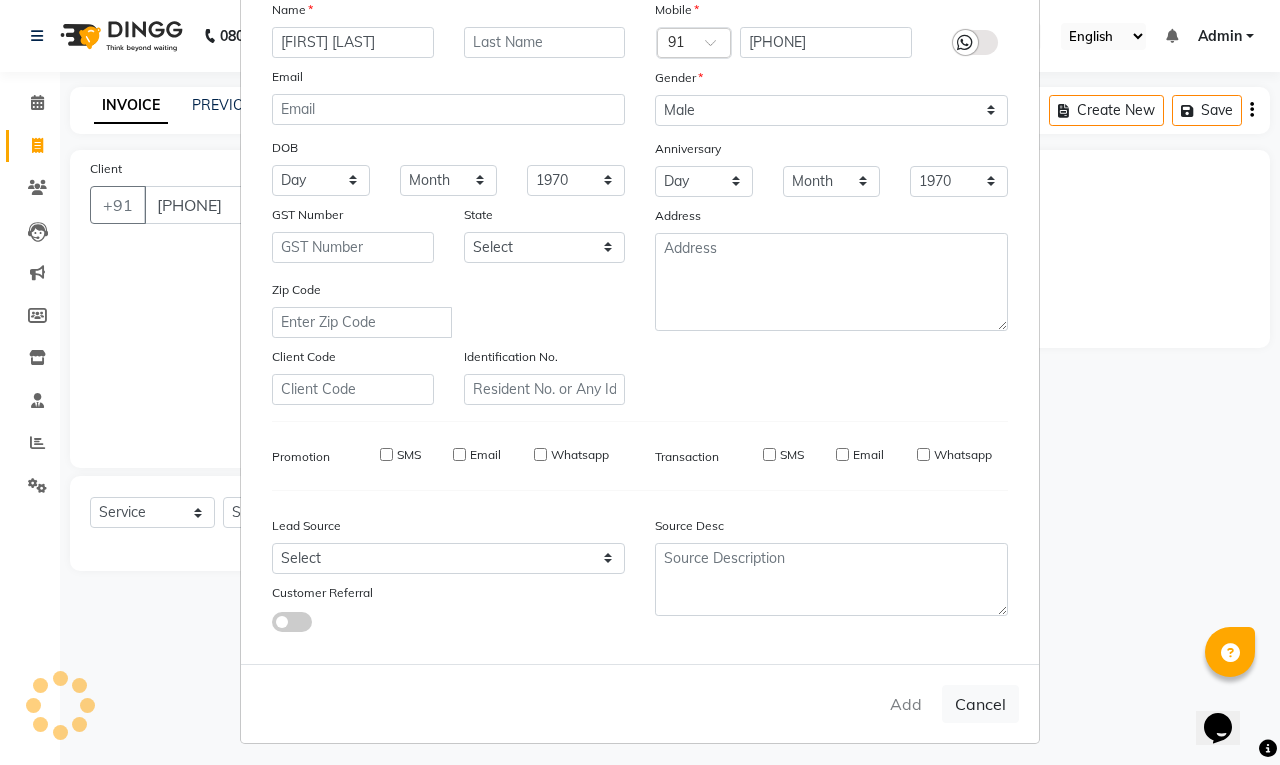 type 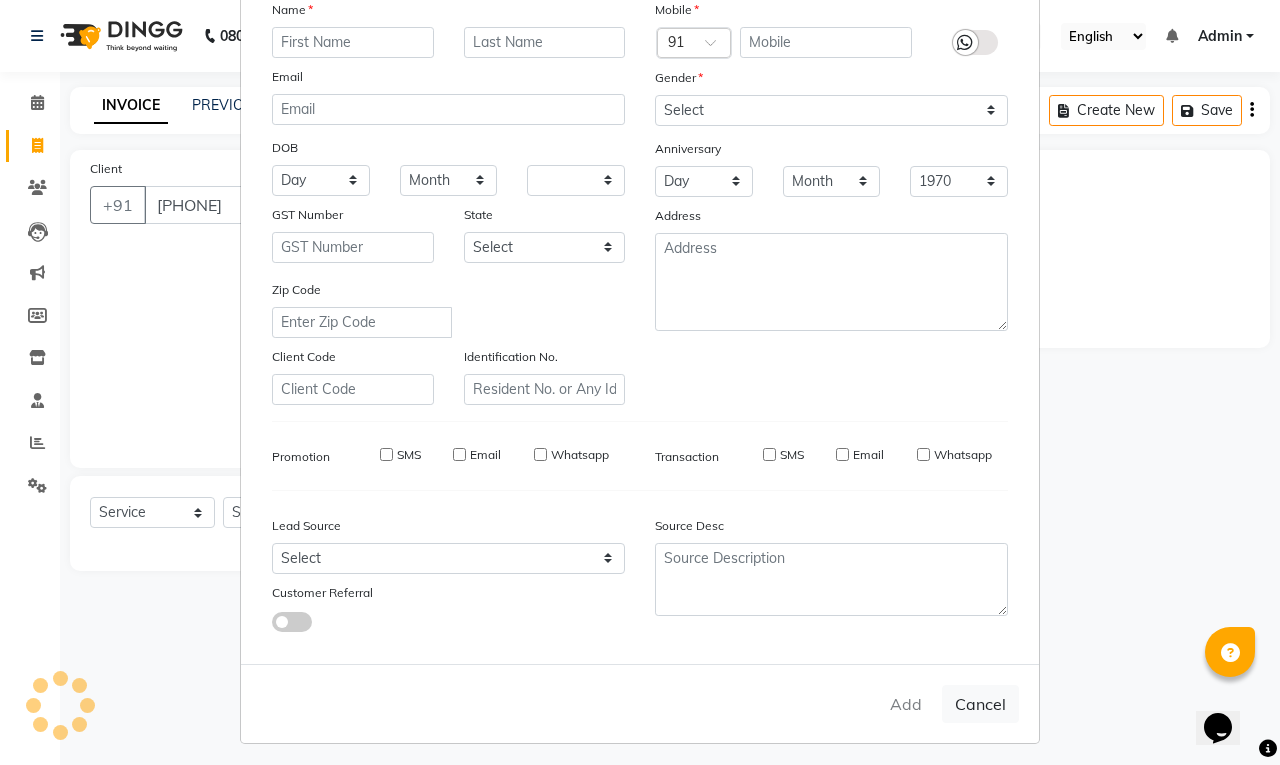 select 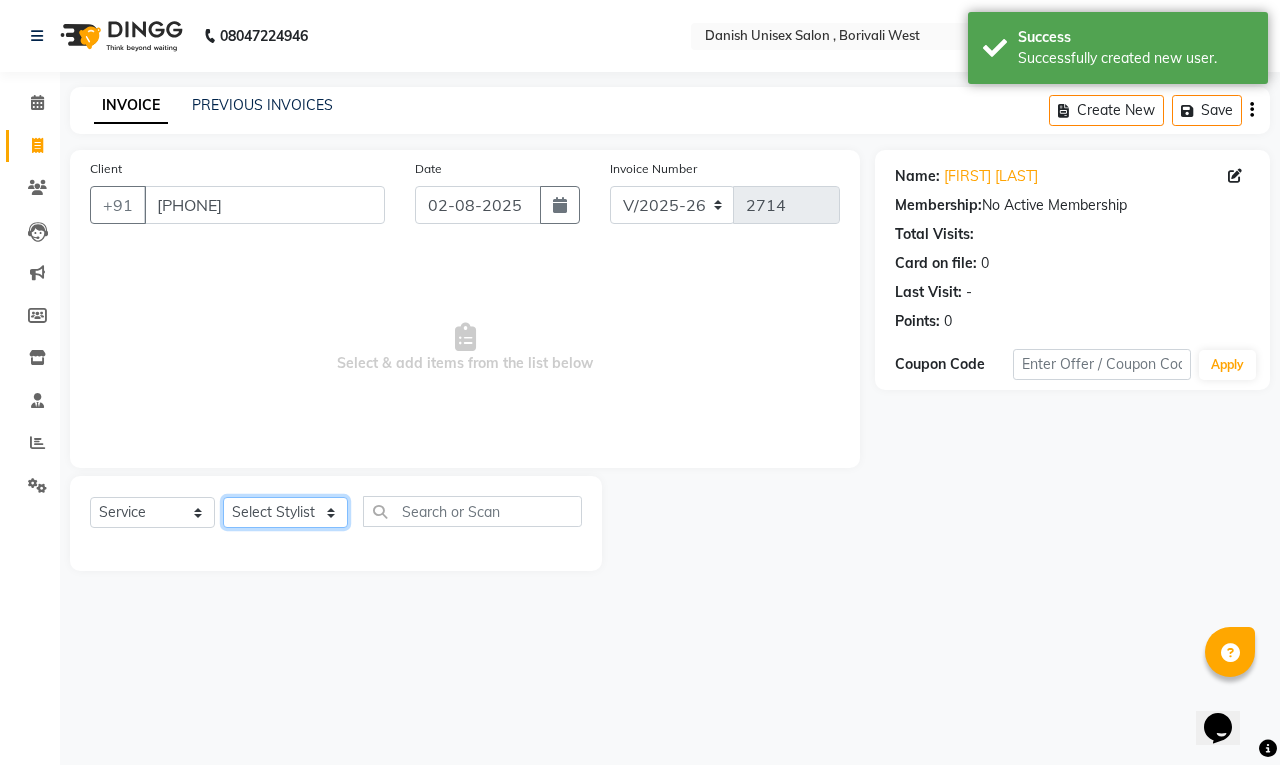 click on "Select Stylist [FIRST] [LAST] [FIRST] [LAST] [FIRST] [LAST] [FIRST] [LAST] [FIRST] [LAST] [FIRST] [LAST] [FIRST] [LAST] [FIRST] [LAST] [FIRST] [LAST] [FIRST] [LAST] [FIRST] [LAST] [FIRST] [LAST] [FIRST] [LAST] [FIRST] [LAST] [FIRST] [LAST] [FIRST] [LAST] [FIRST] [LAST]" 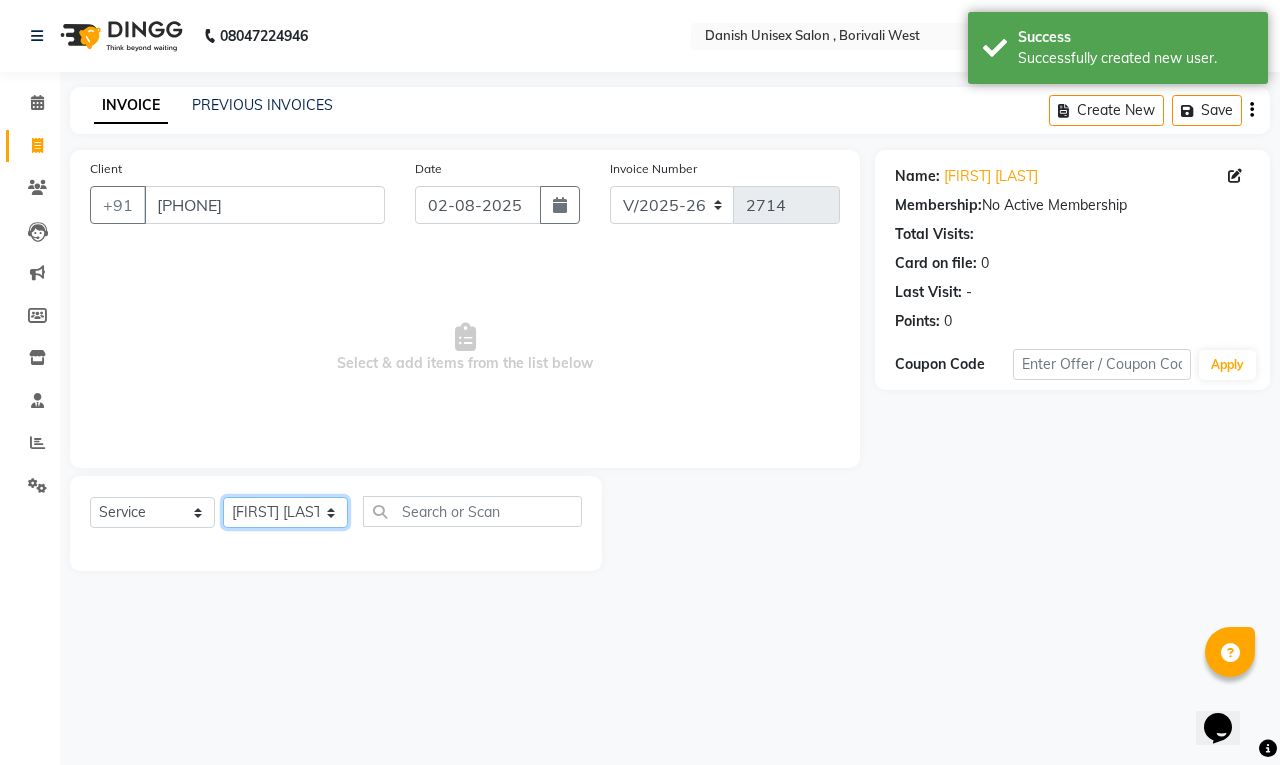 click on "Select Stylist [FIRST] [LAST] [FIRST] [LAST] [FIRST] [LAST] [FIRST] [LAST] [FIRST] [LAST] [FIRST] [LAST] [FIRST] [LAST] [FIRST] [LAST] [FIRST] [LAST] [FIRST] [LAST] [FIRST] [LAST] [FIRST] [LAST] [FIRST] [LAST] [FIRST] [LAST] [FIRST] [LAST] [FIRST] [LAST] [FIRST] [LAST]" 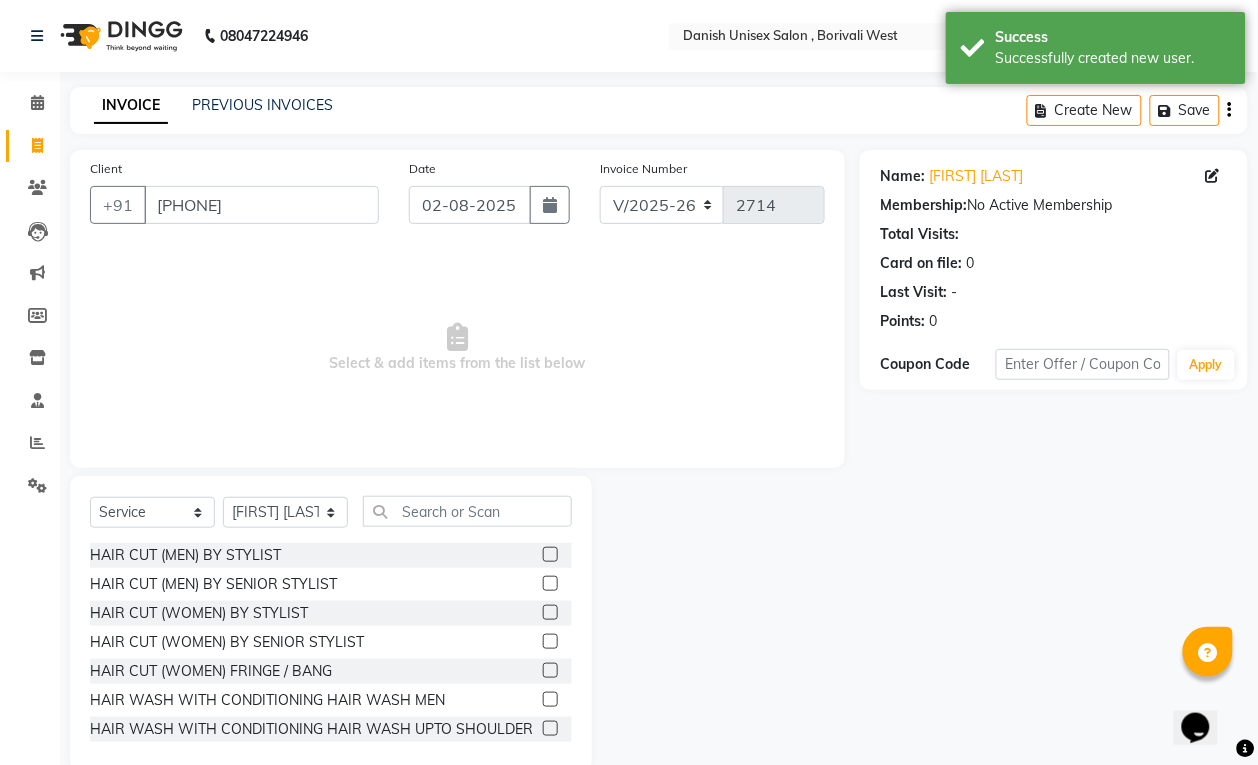 click 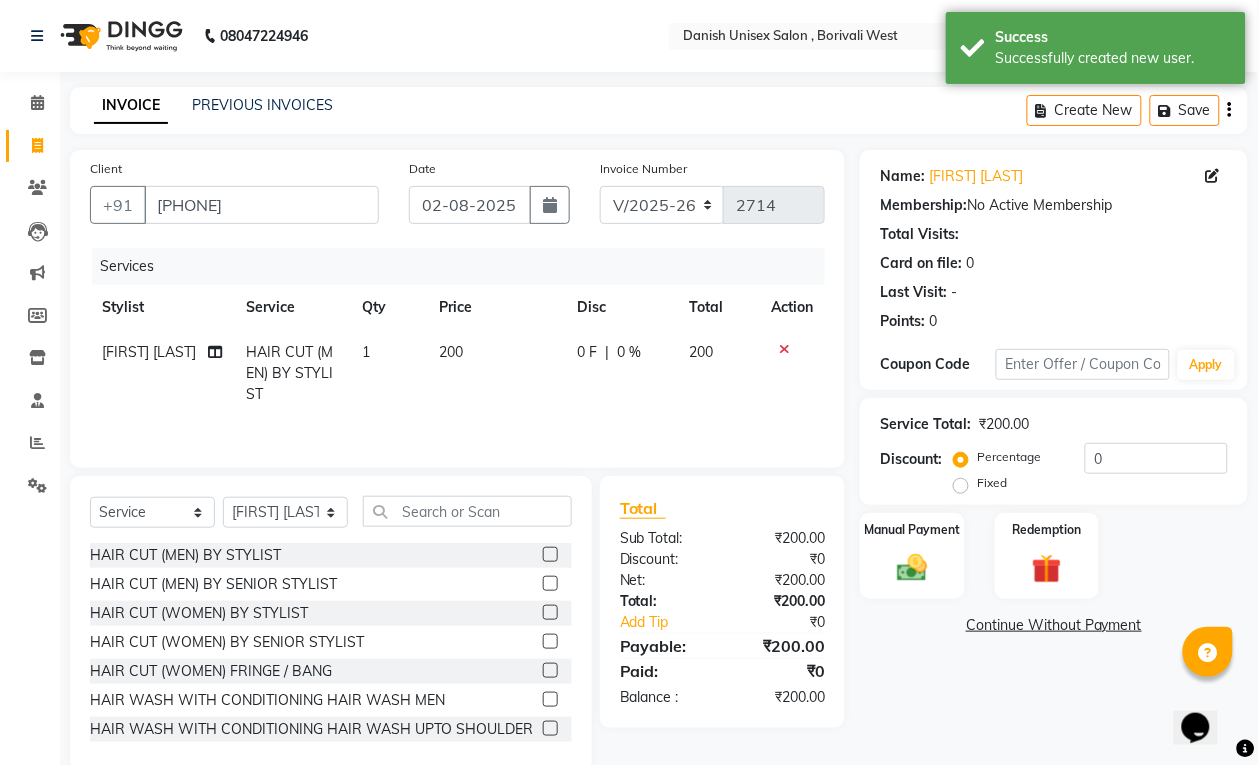click 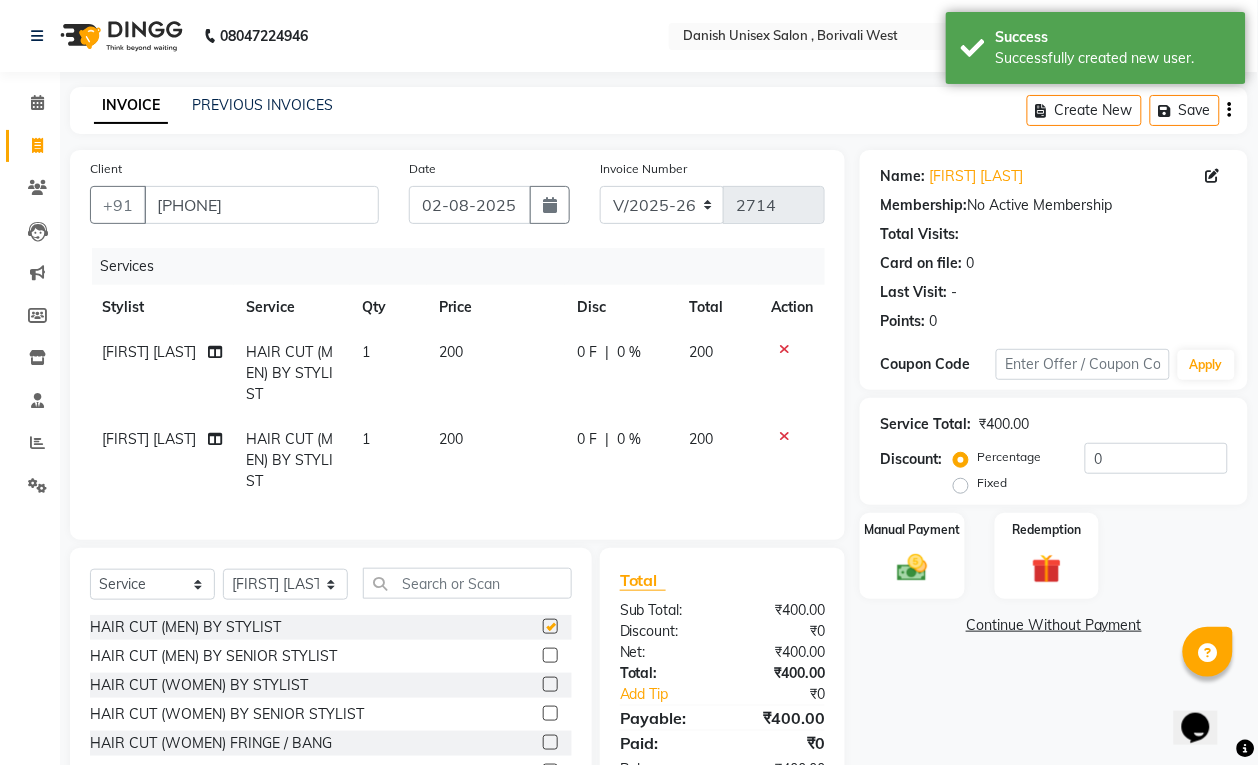 checkbox on "false" 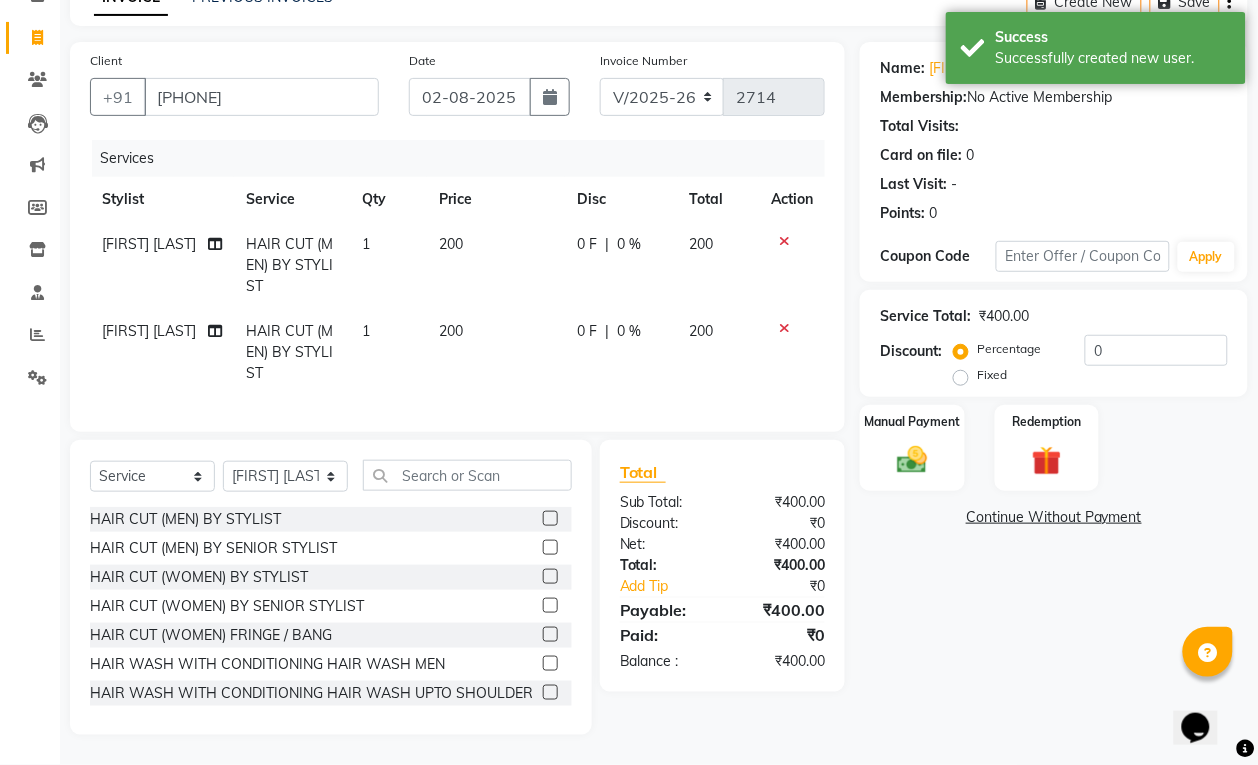 scroll, scrollTop: 128, scrollLeft: 0, axis: vertical 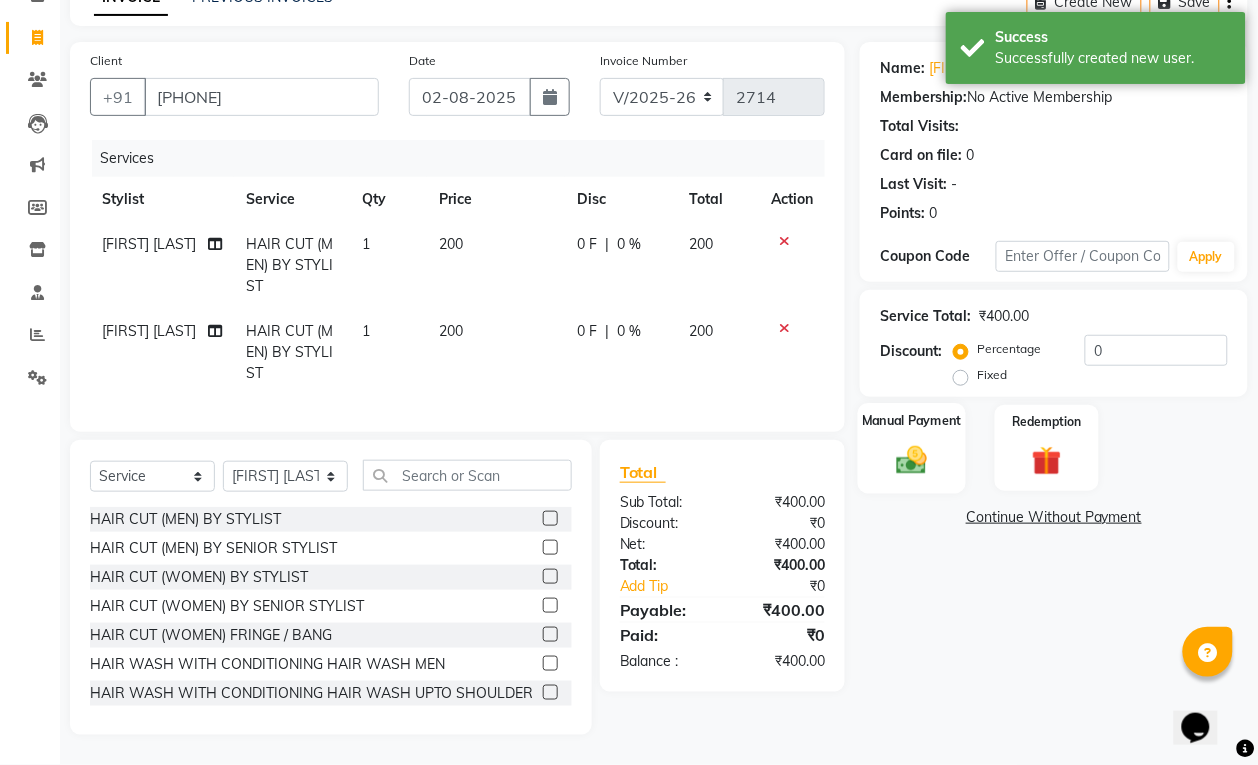 click on "Manual Payment" 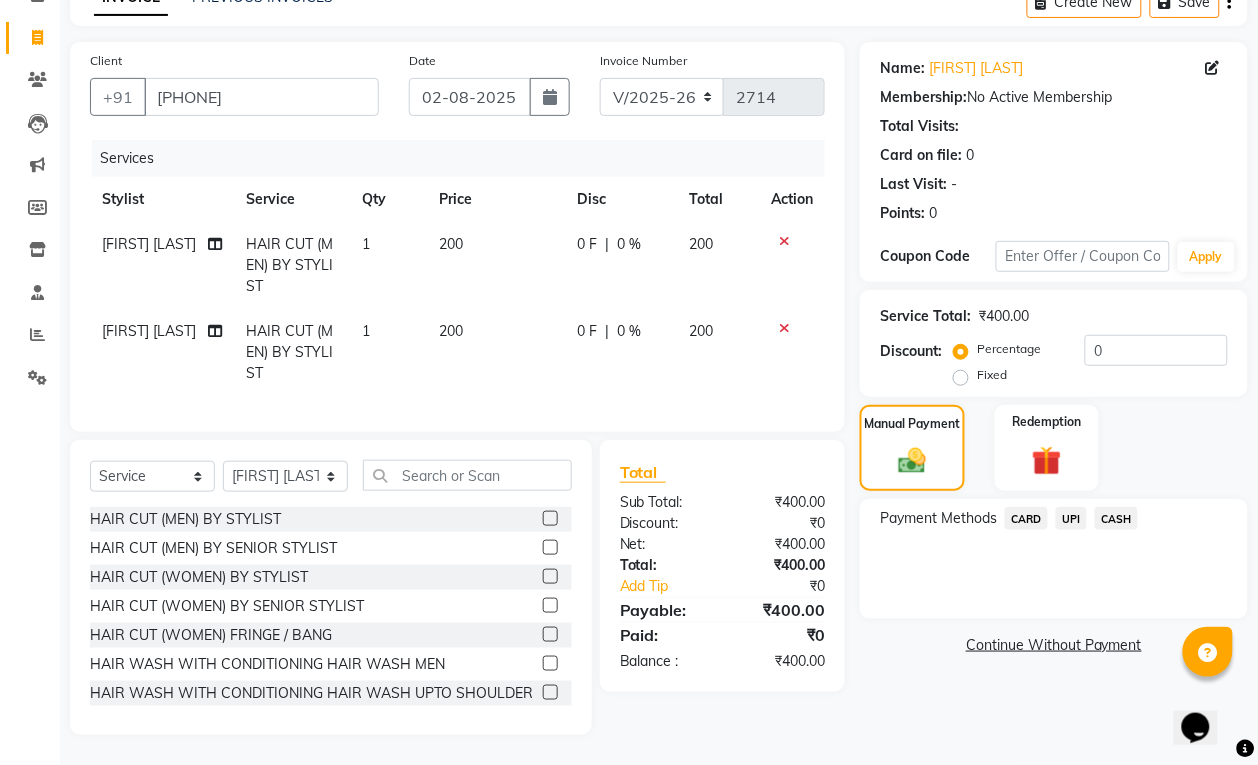 click on "CASH" 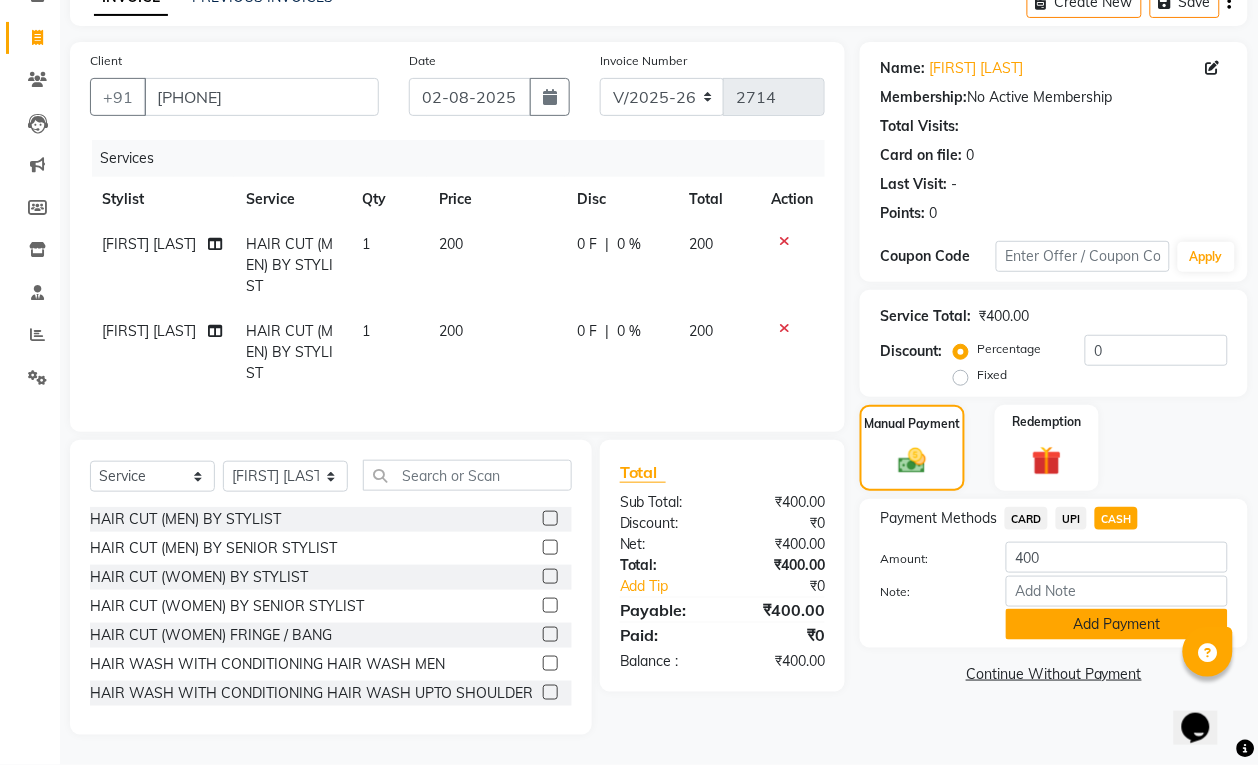 click on "Add Payment" 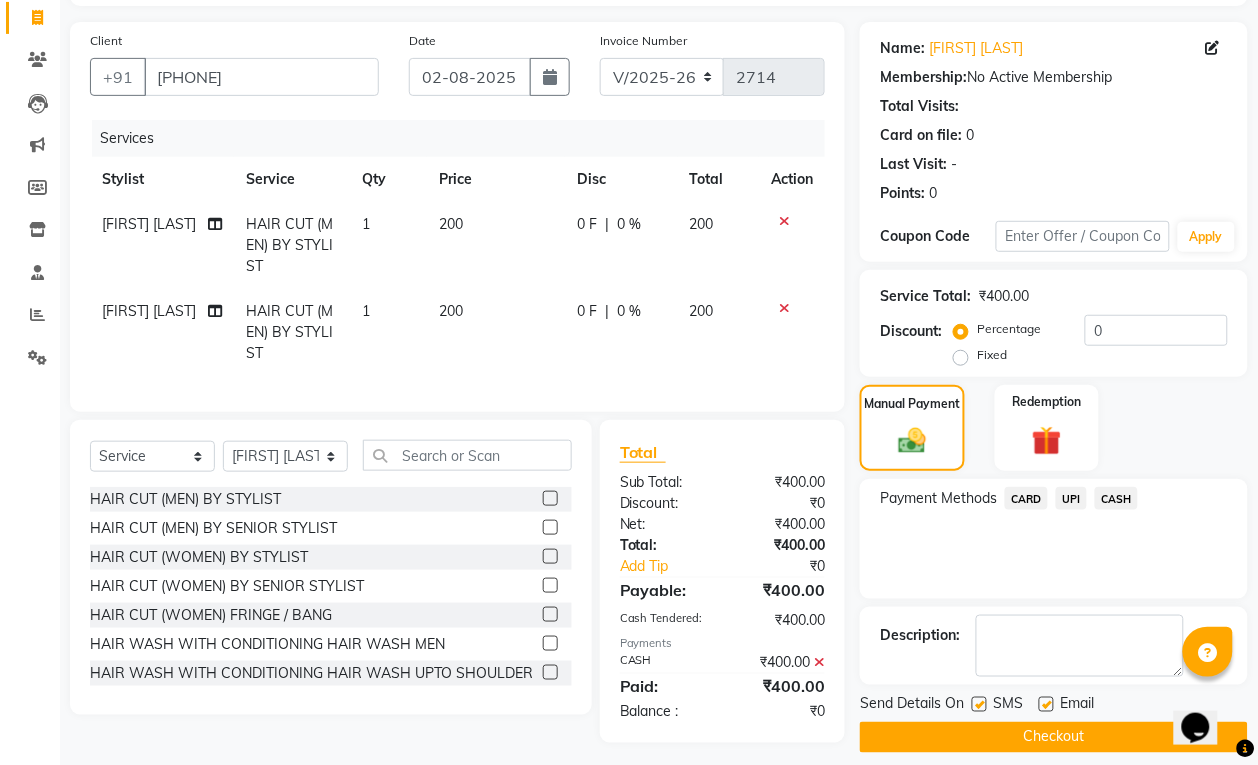 click on "Checkout" 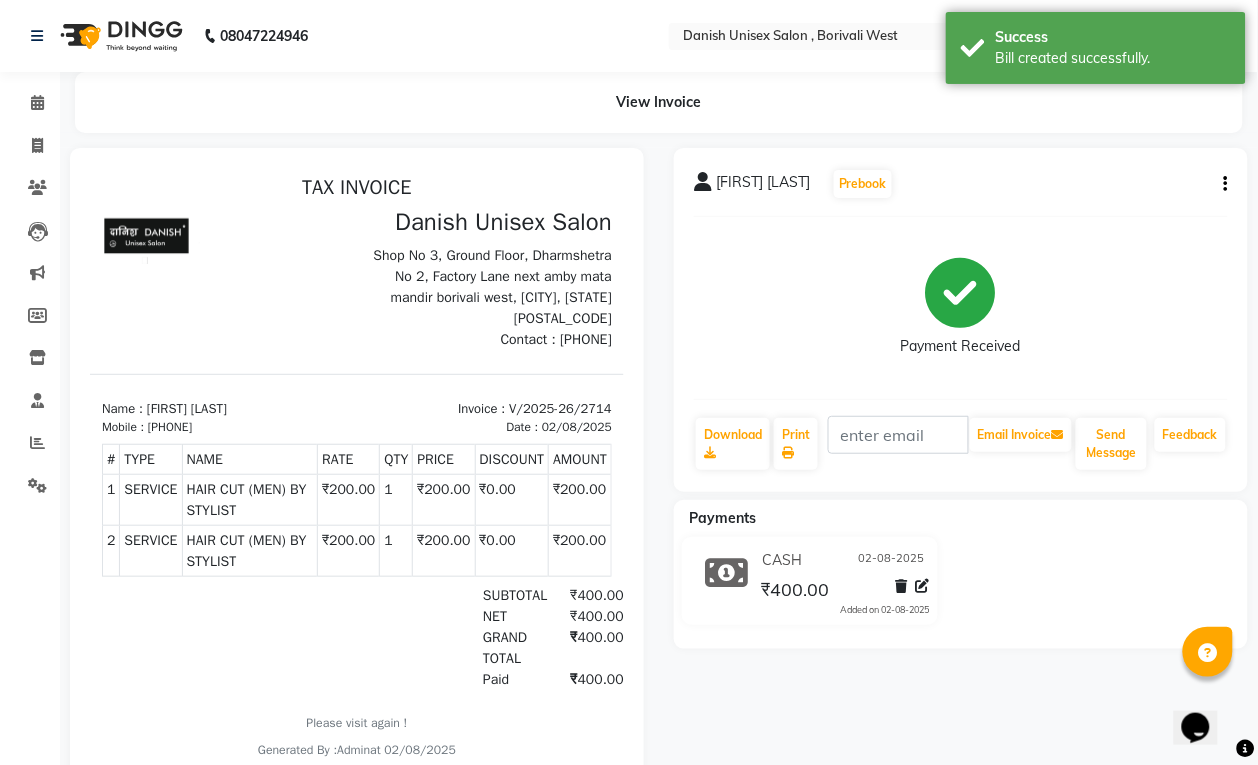scroll, scrollTop: 0, scrollLeft: 0, axis: both 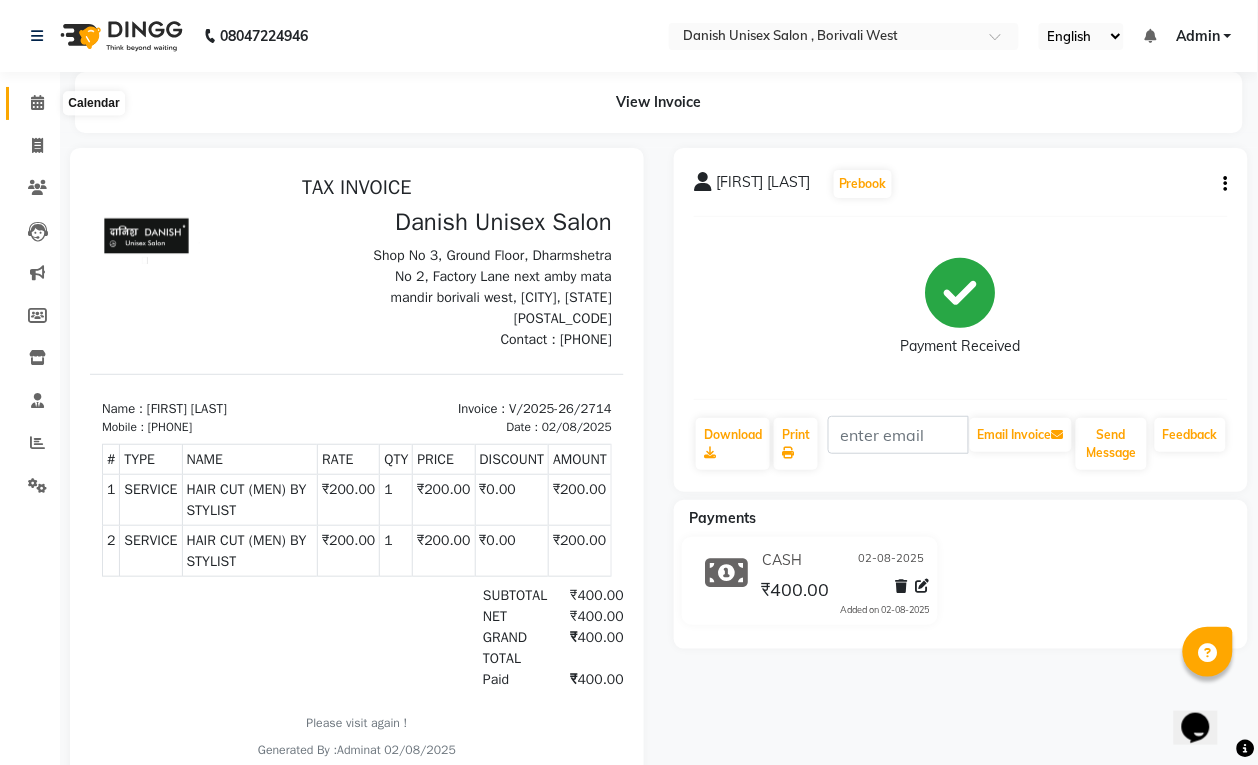 click 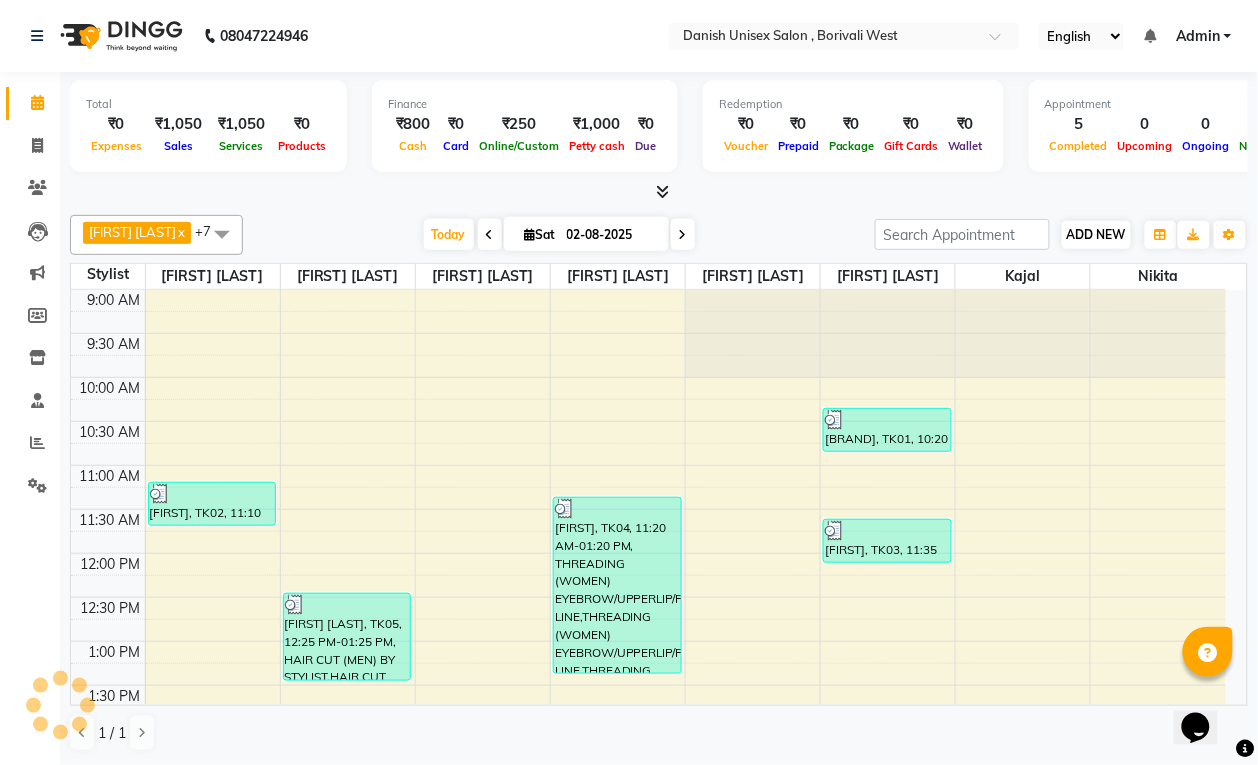 scroll, scrollTop: 0, scrollLeft: 0, axis: both 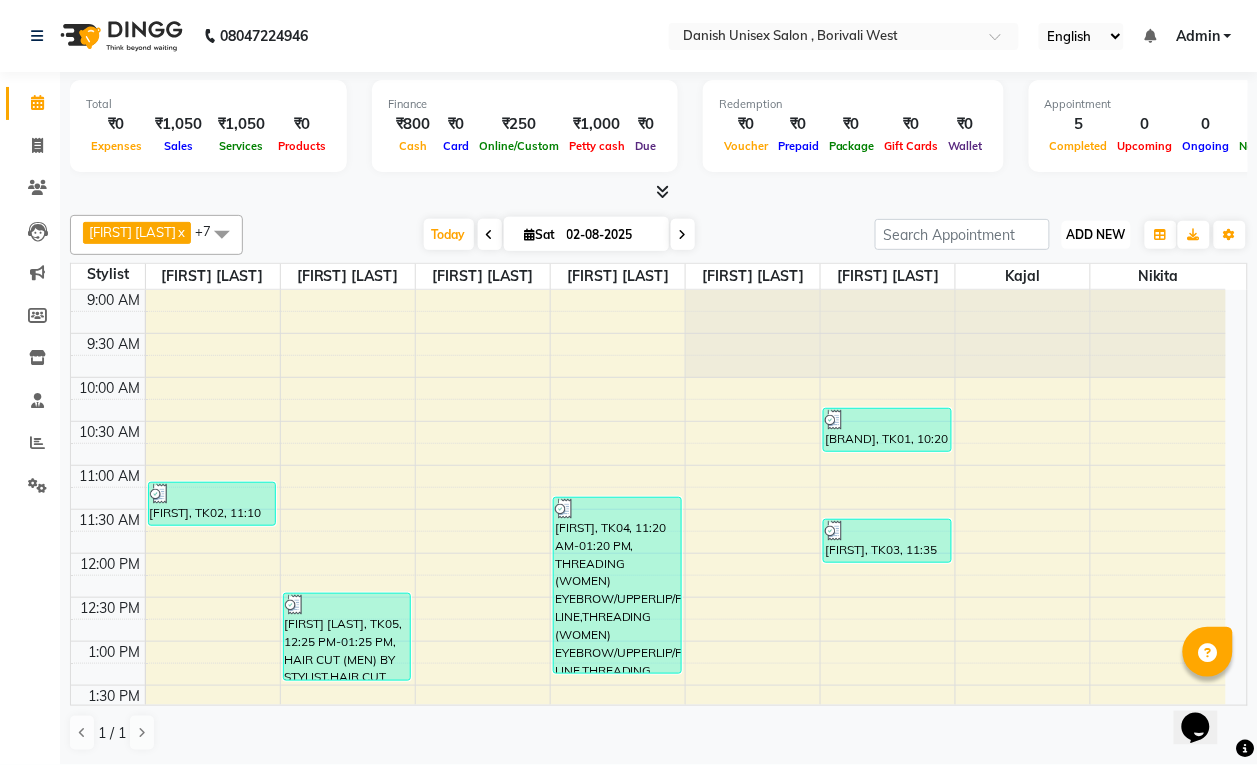 click on "ADD NEW" at bounding box center (1096, 234) 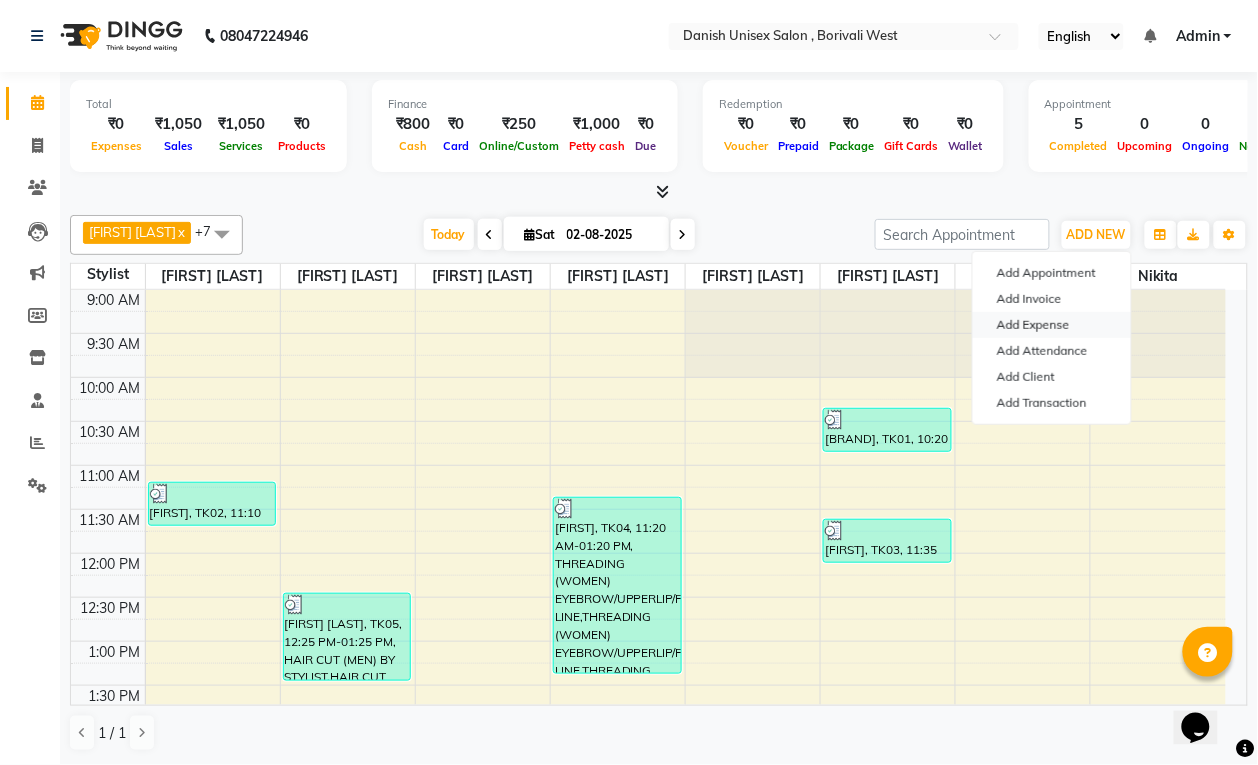 click on "Add Expense" at bounding box center [1052, 325] 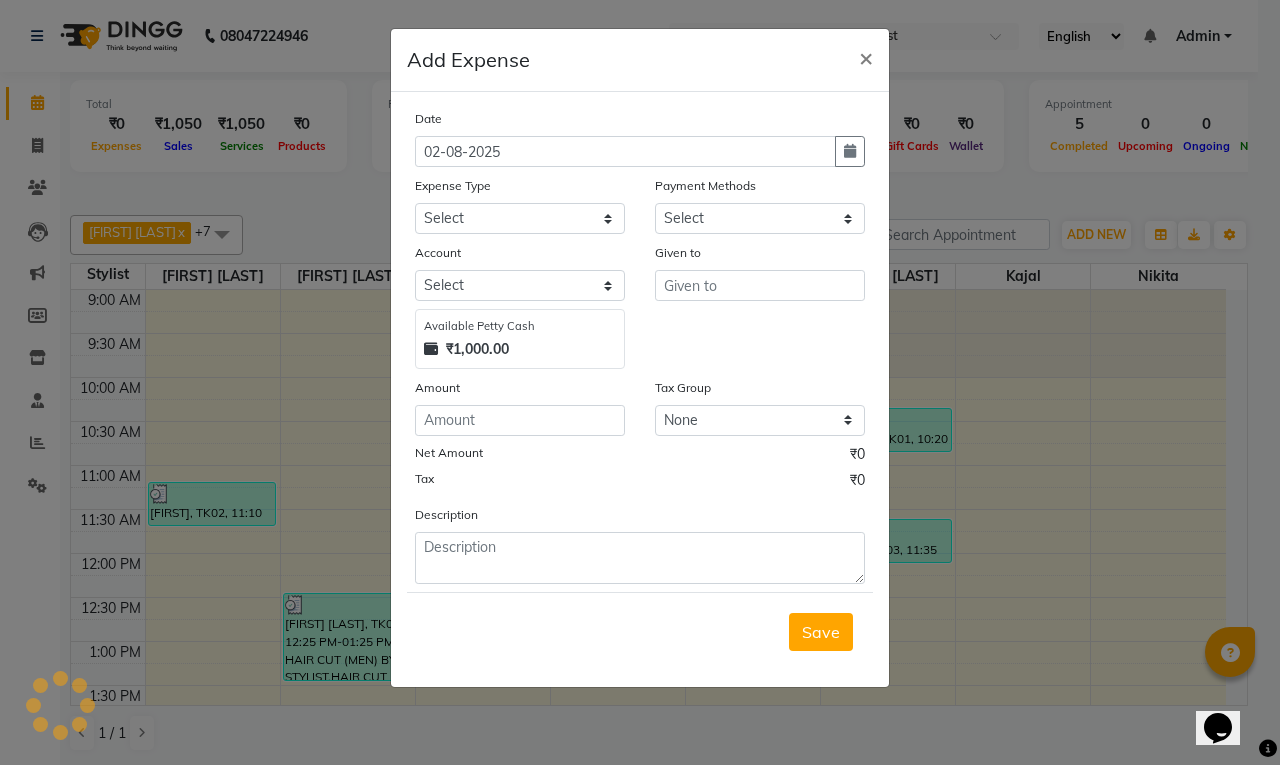 select on "1" 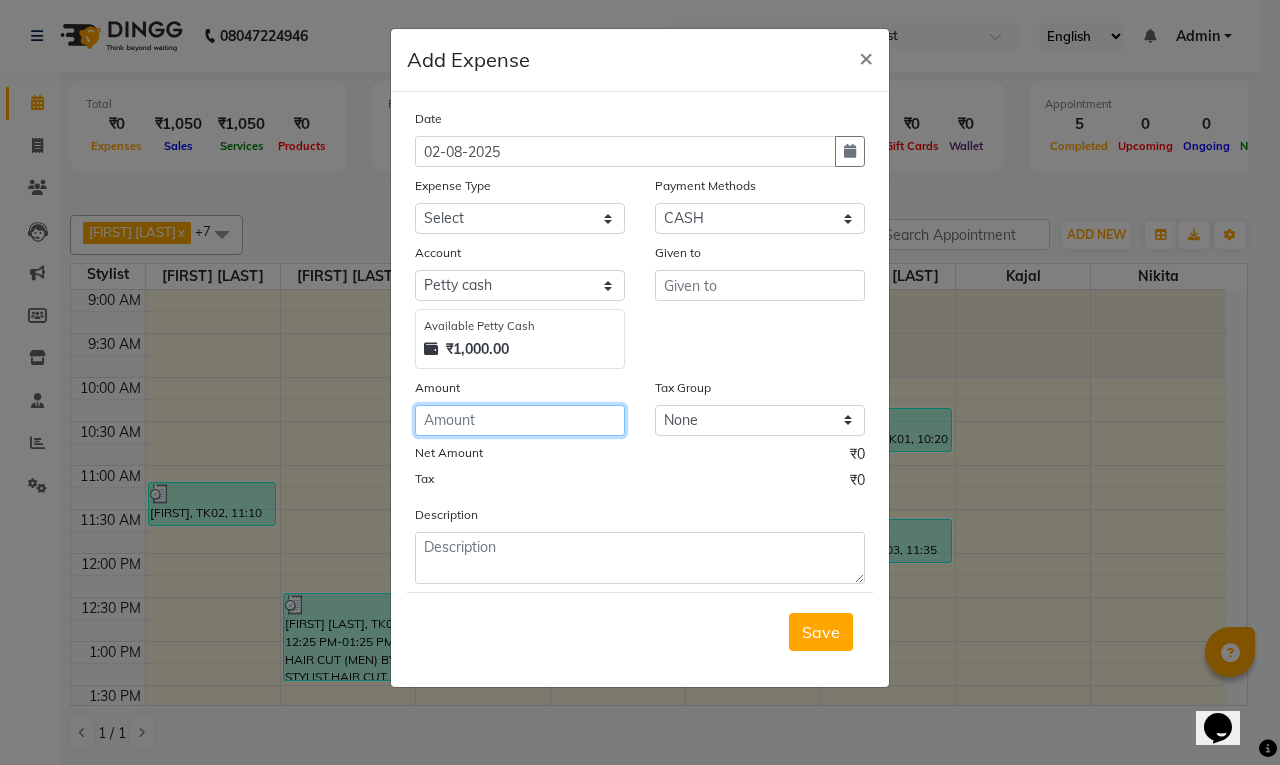click 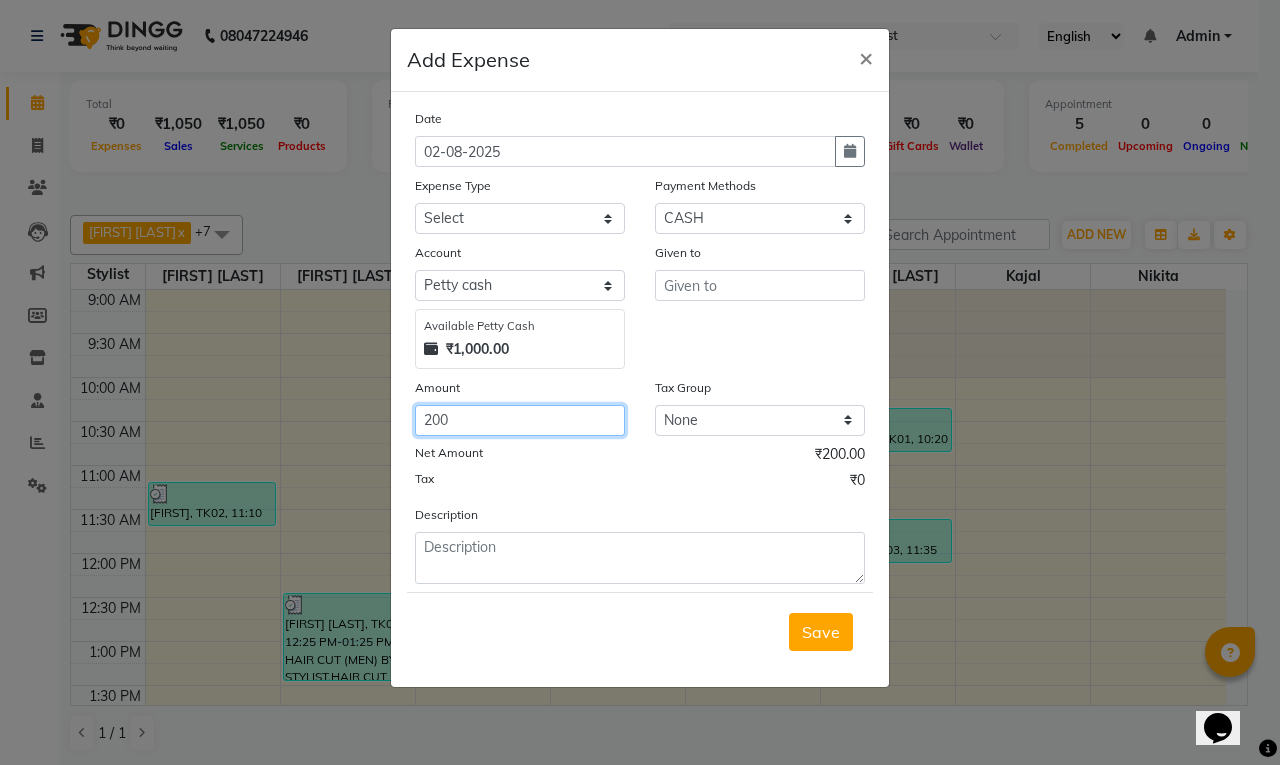 type on "200" 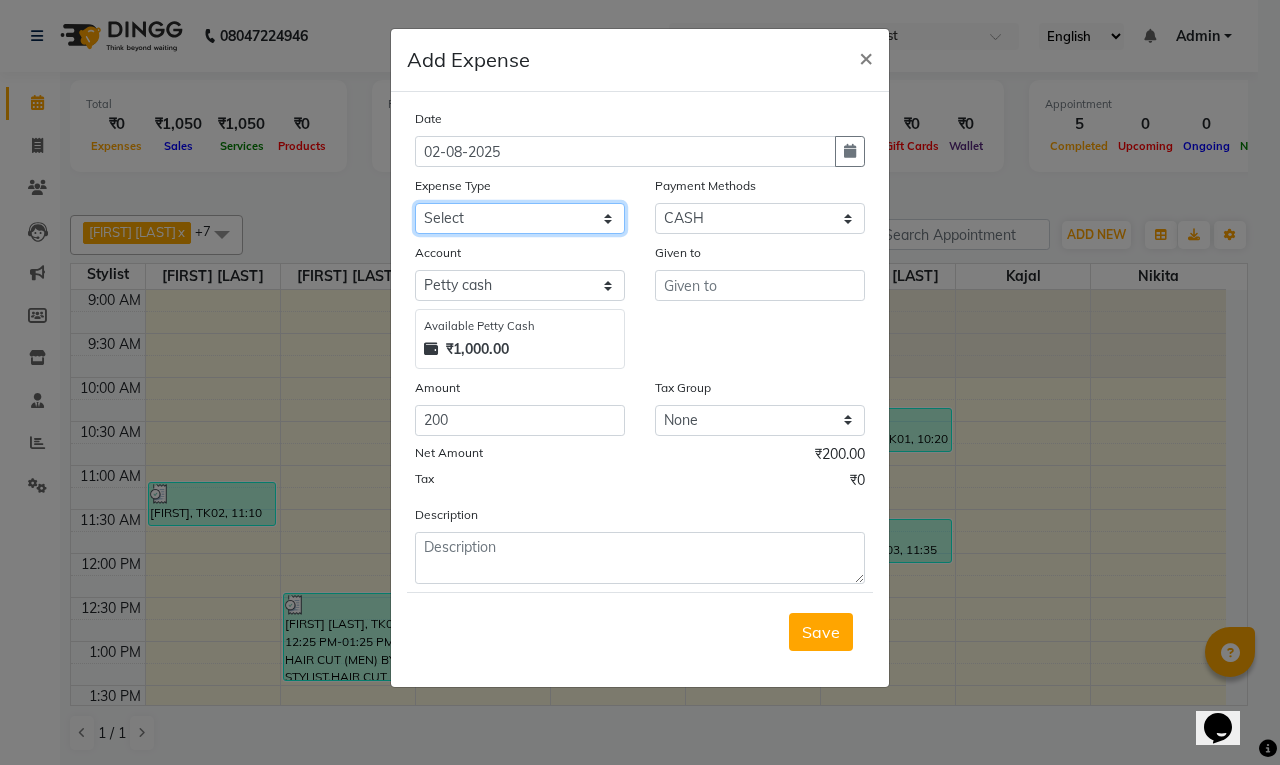 click on "Select Advance Salary Bank charges Car maintenance  Cash transfer to bank Cash transfer to hub Client Snacks Clinical charges Equipment Fuel Govt fee Incentive Insurance International purchase Loan Repayment Maintenance Marketing Miscellaneous MRA Other Pantry Product Rent Salary Staff Snacks Tax Tea & Refreshment Utilities" 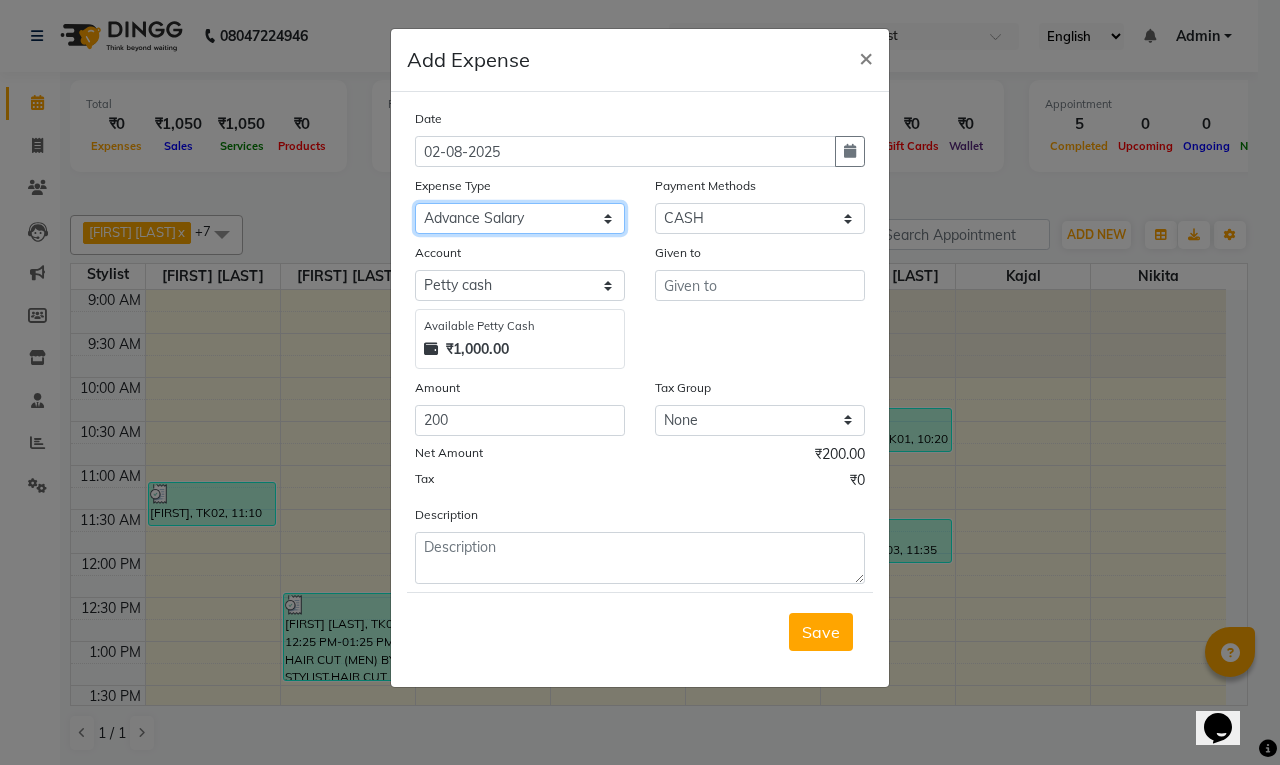 click on "Select Advance Salary Bank charges Car maintenance  Cash transfer to bank Cash transfer to hub Client Snacks Clinical charges Equipment Fuel Govt fee Incentive Insurance International purchase Loan Repayment Maintenance Marketing Miscellaneous MRA Other Pantry Product Rent Salary Staff Snacks Tax Tea & Refreshment Utilities" 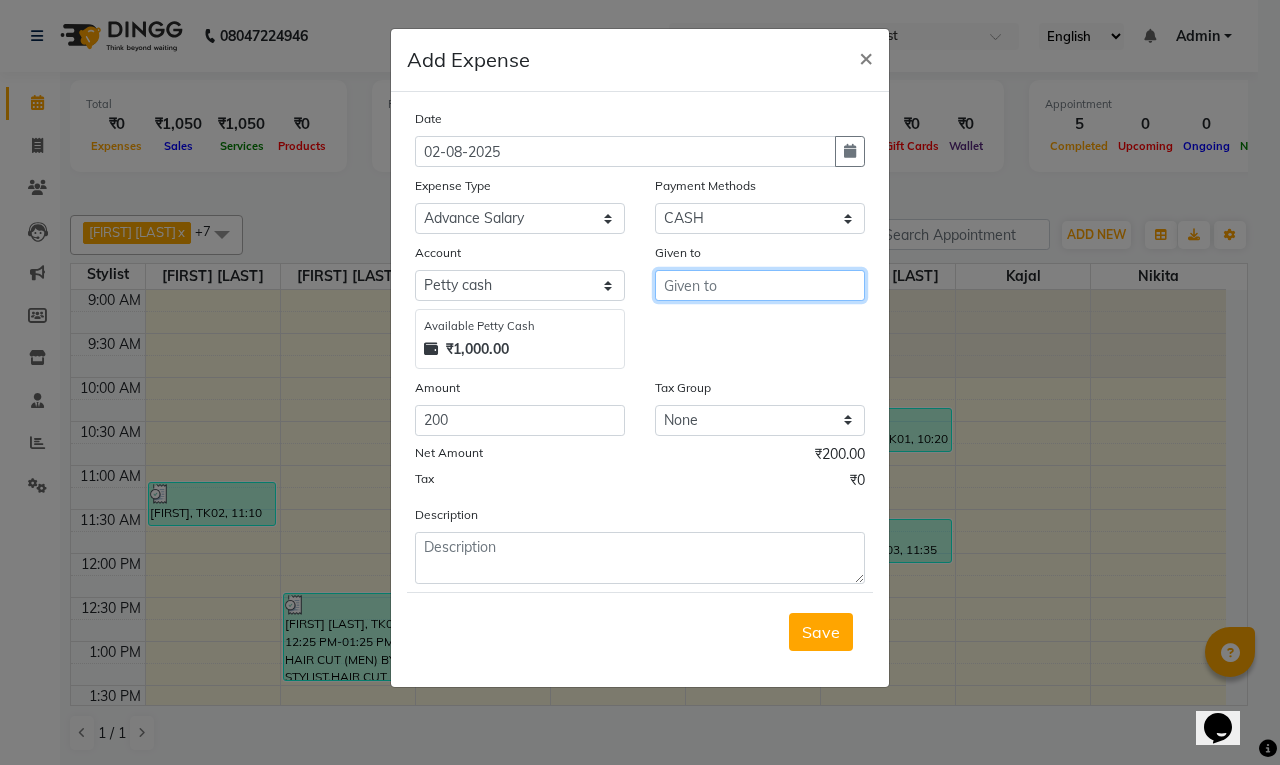 click at bounding box center (760, 285) 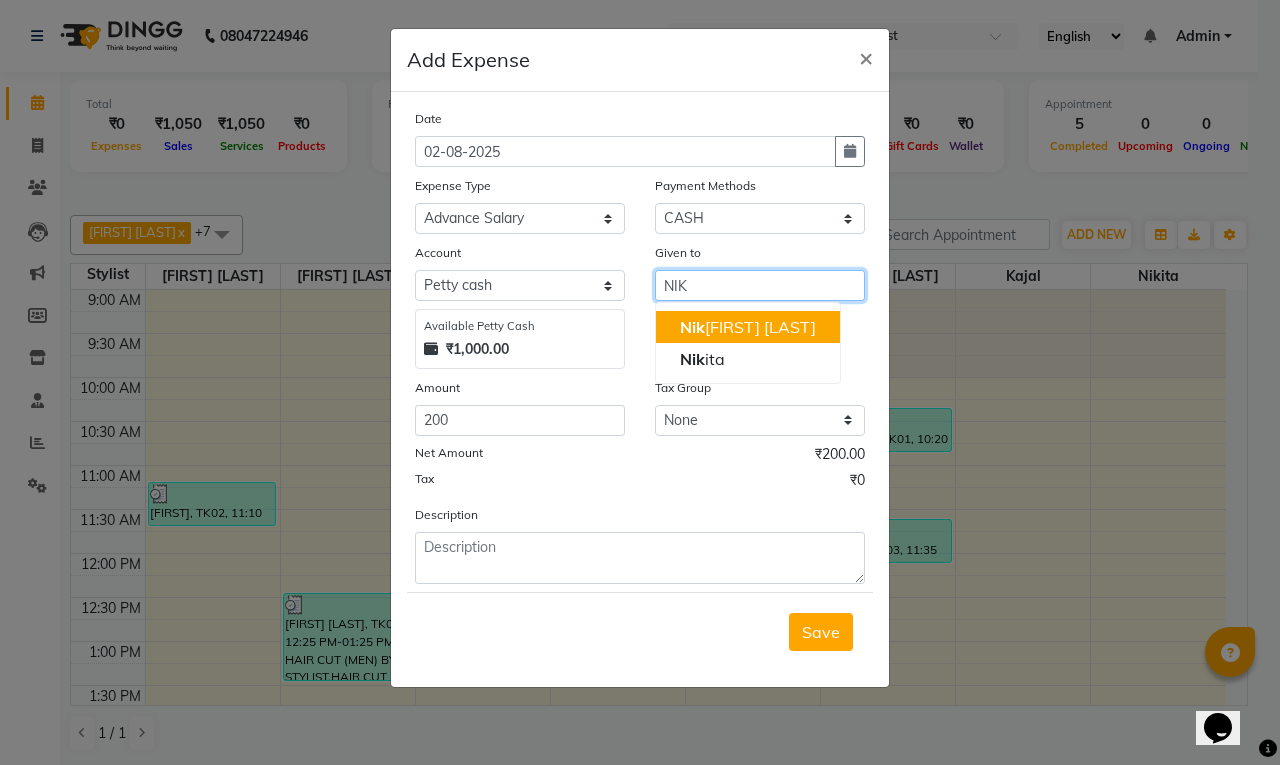 click on "[FIRST] [LAST]" at bounding box center (748, 327) 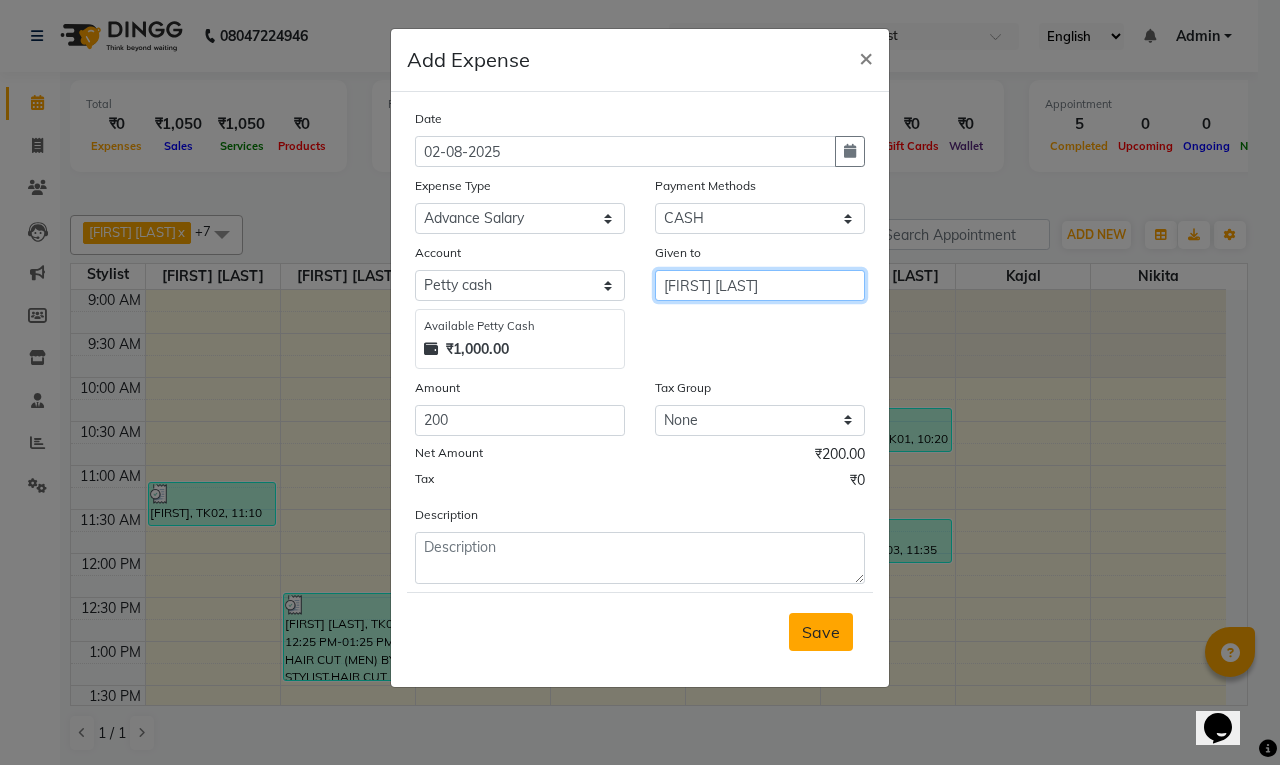 type on "[FIRST] [LAST]" 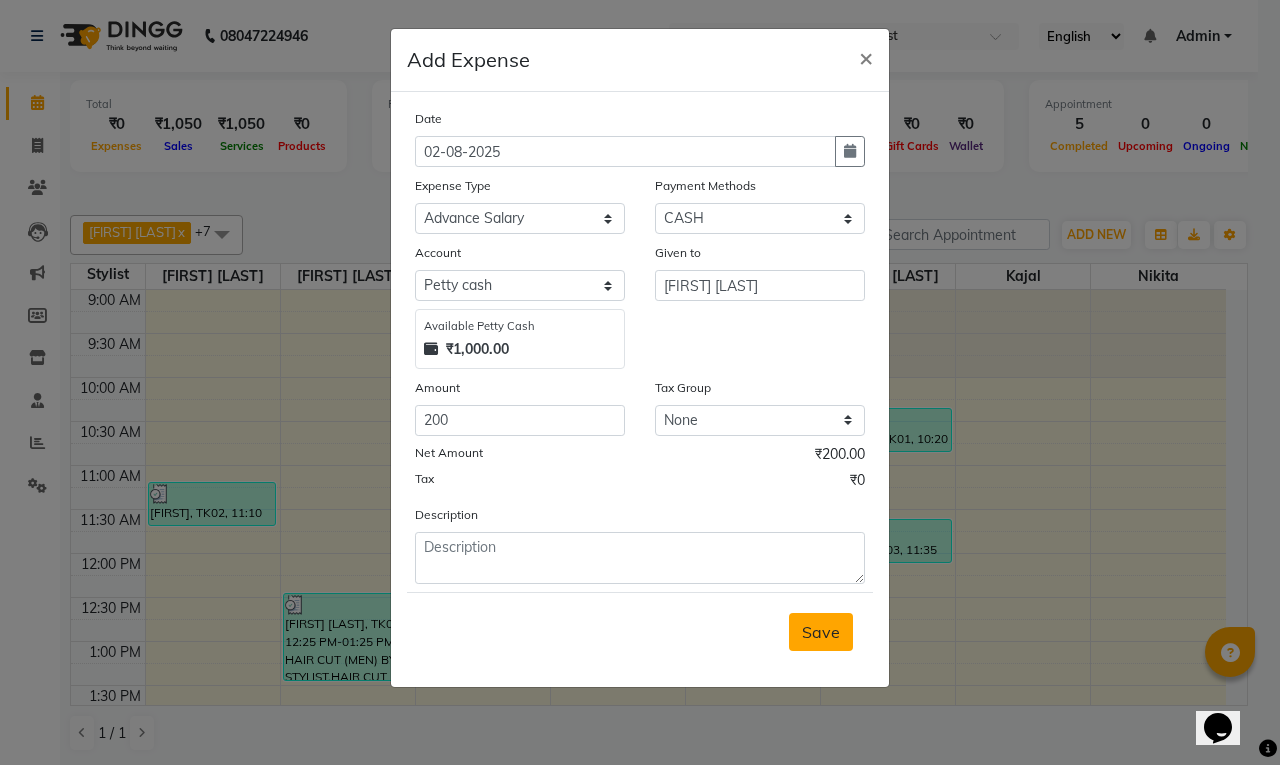 click on "Save" at bounding box center (821, 632) 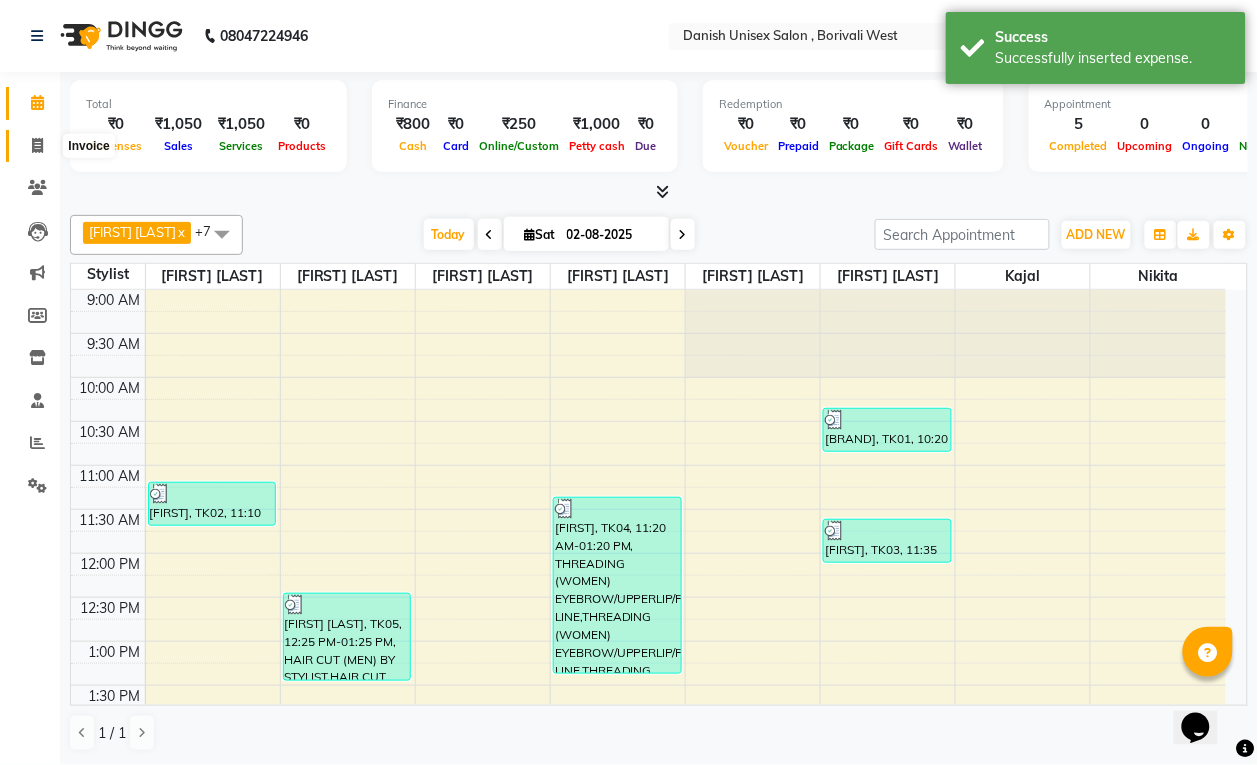 click 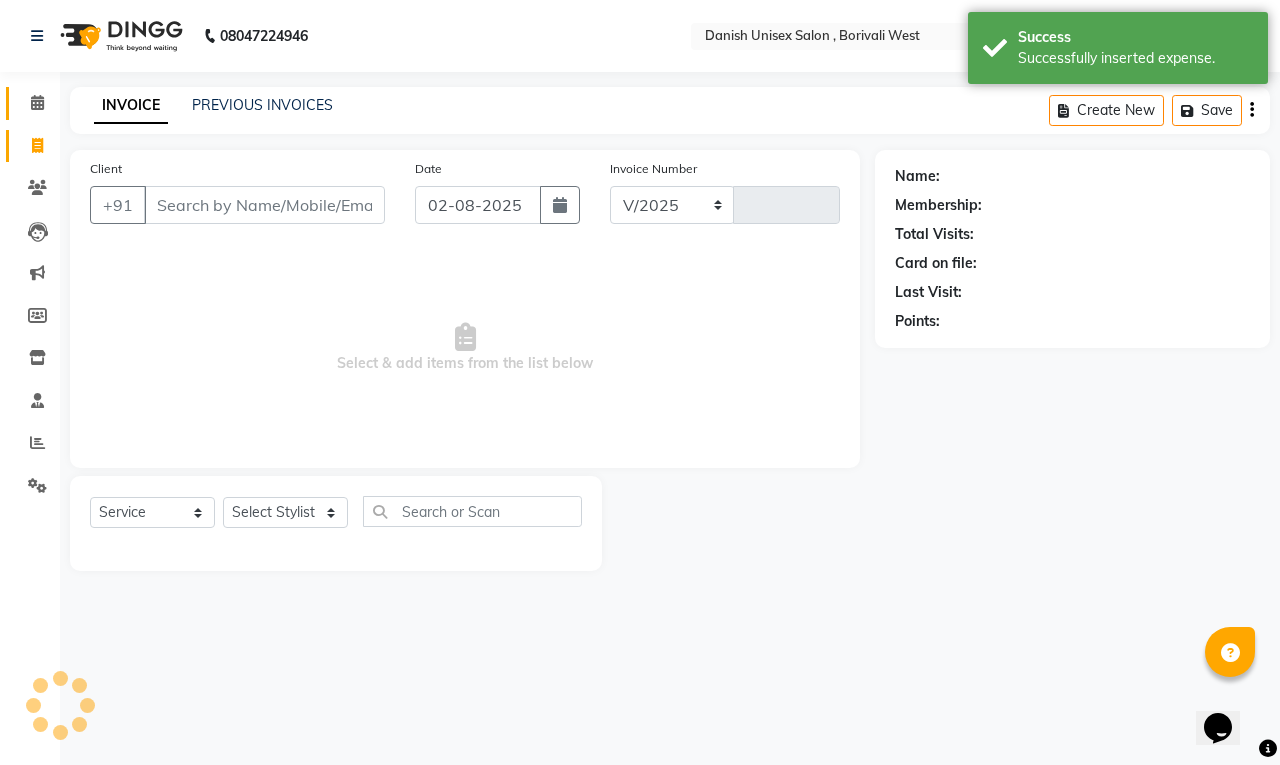 select on "6929" 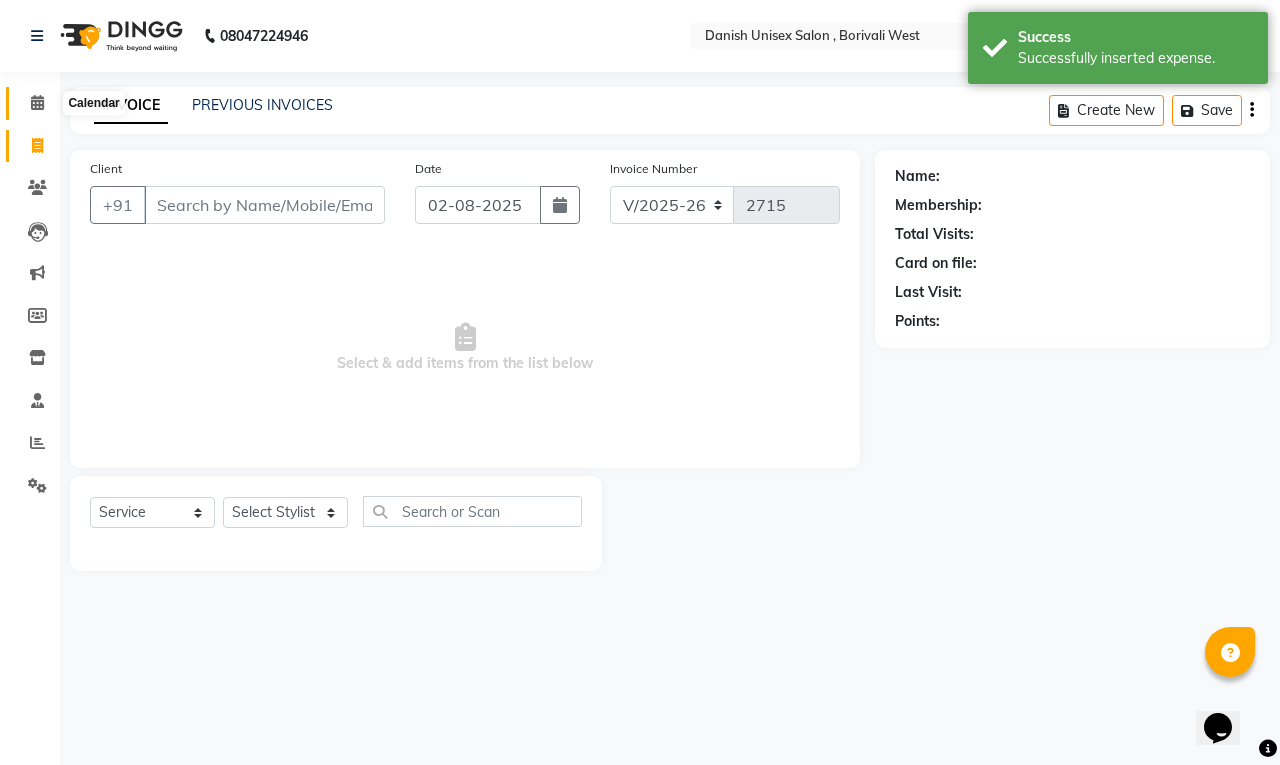 click 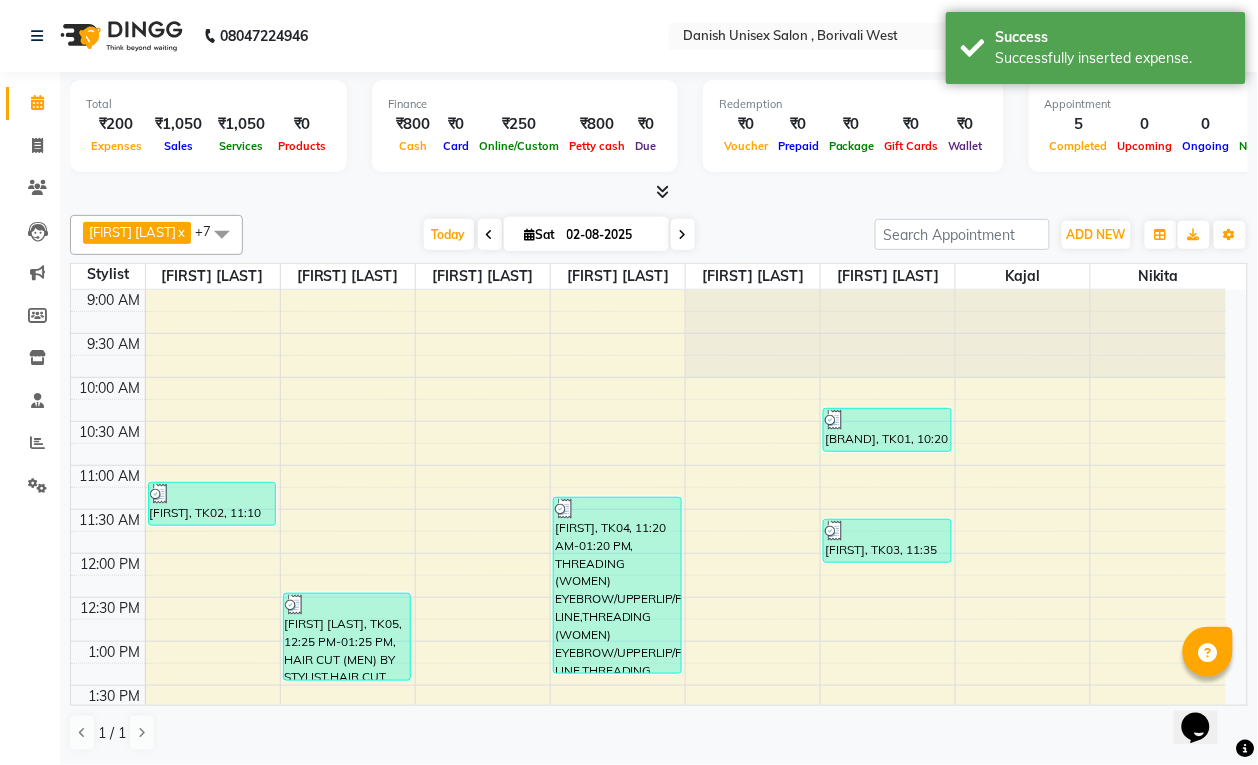 scroll, scrollTop: 0, scrollLeft: 0, axis: both 